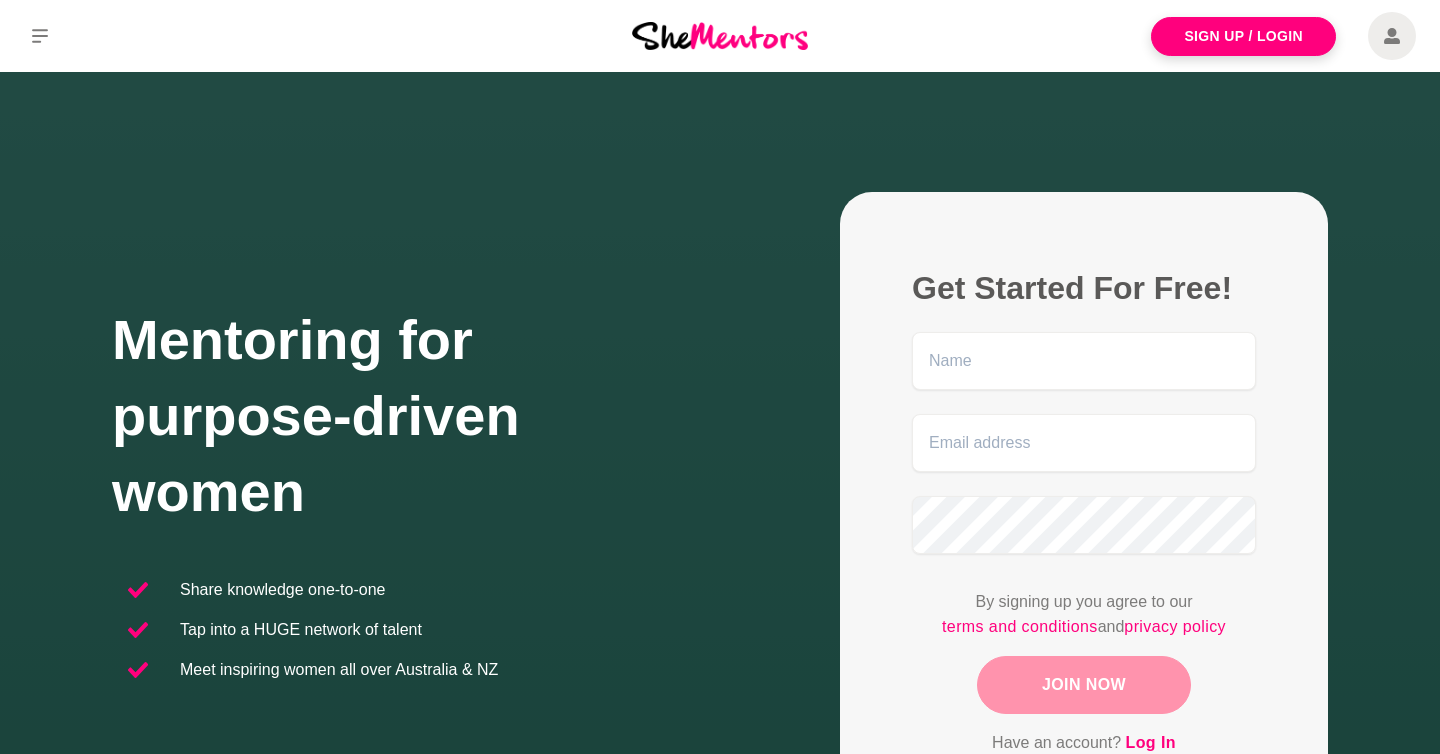 scroll, scrollTop: 150, scrollLeft: 0, axis: vertical 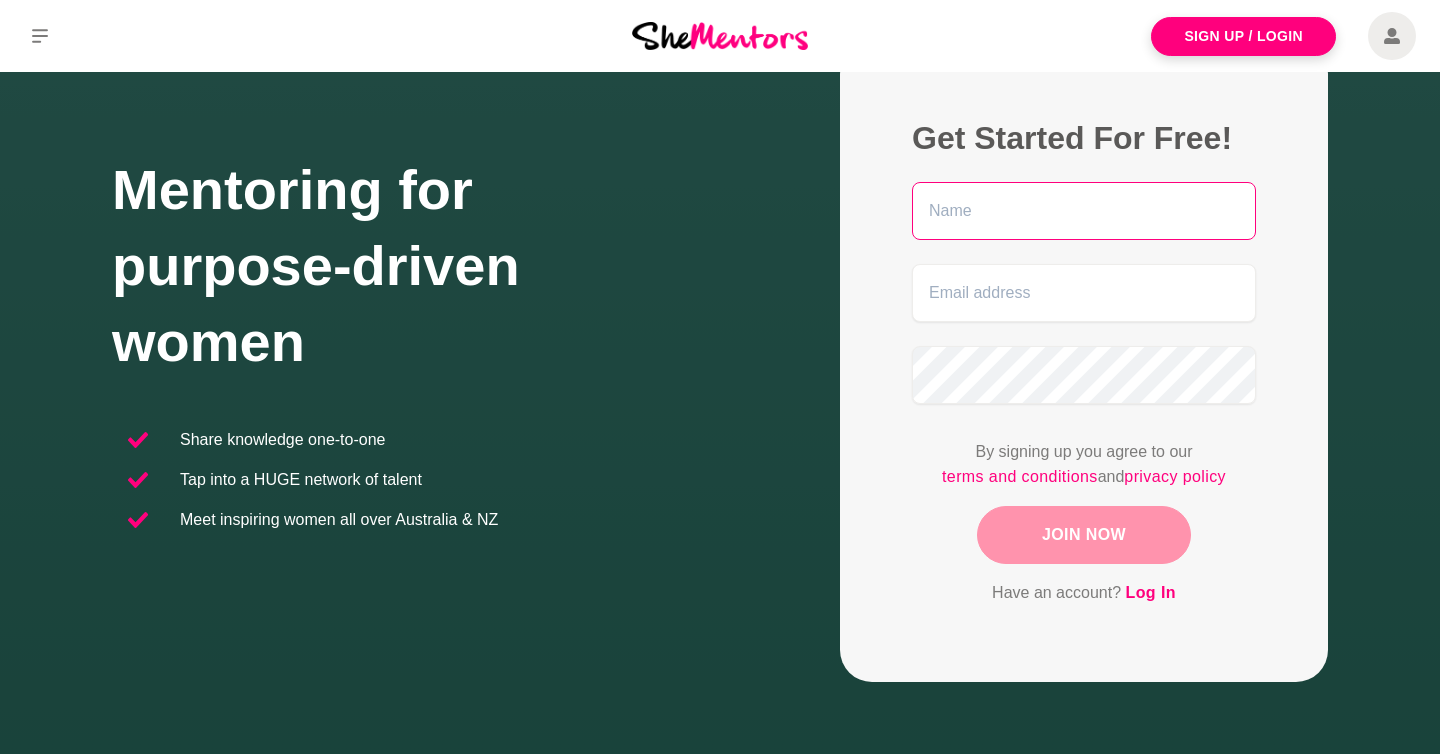 click at bounding box center (1084, 211) 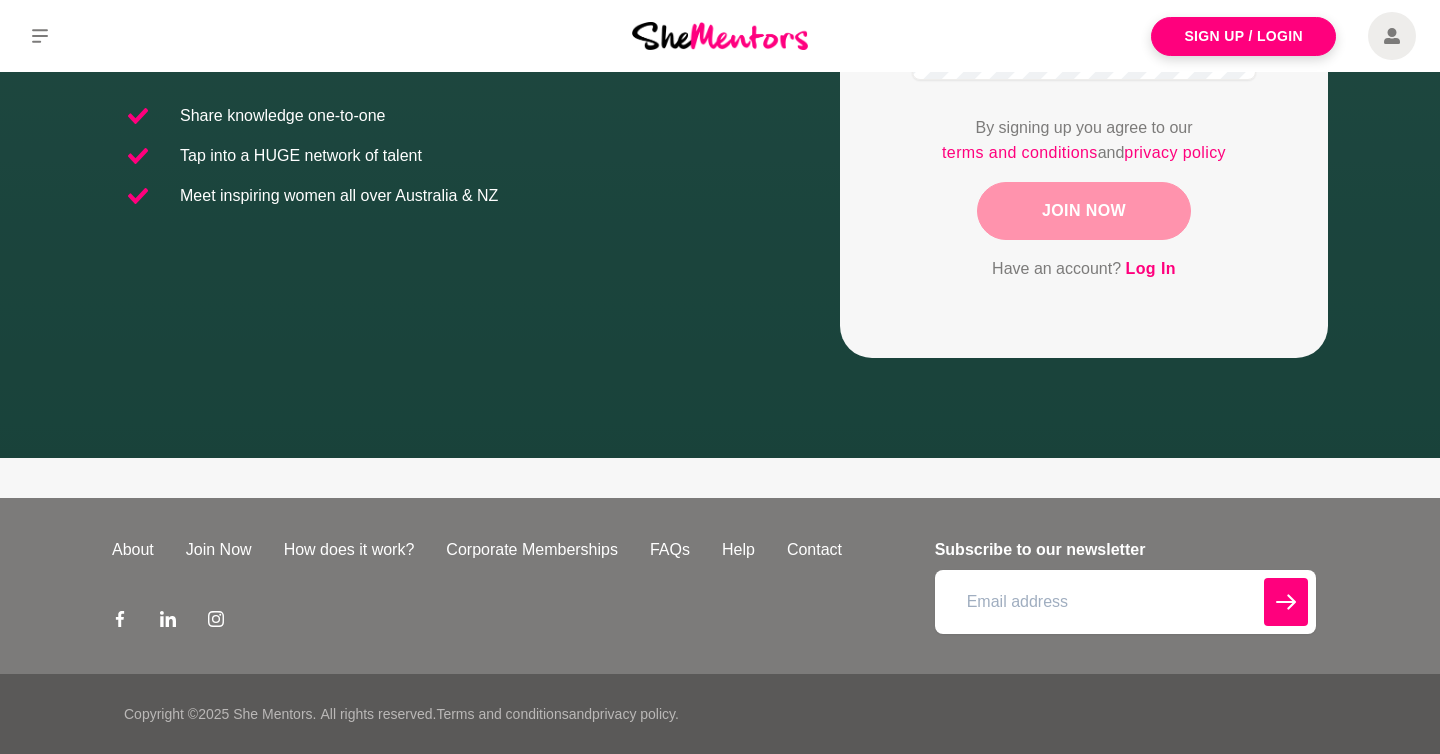 scroll, scrollTop: 0, scrollLeft: 0, axis: both 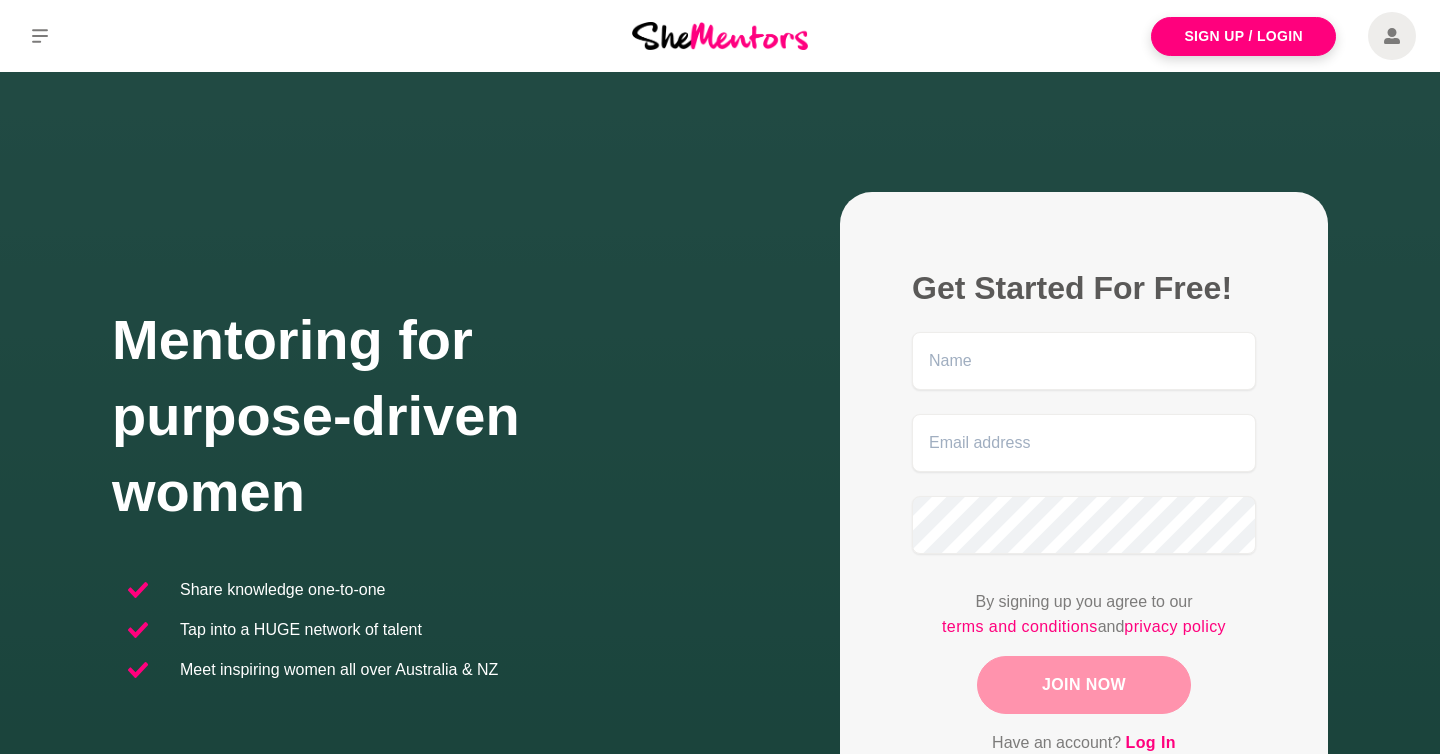 click on "Get Started For Free! By signing up you agree to our  terms and conditions  and  privacy policy  Join Now Have an account?   Log In" at bounding box center (1084, 512) 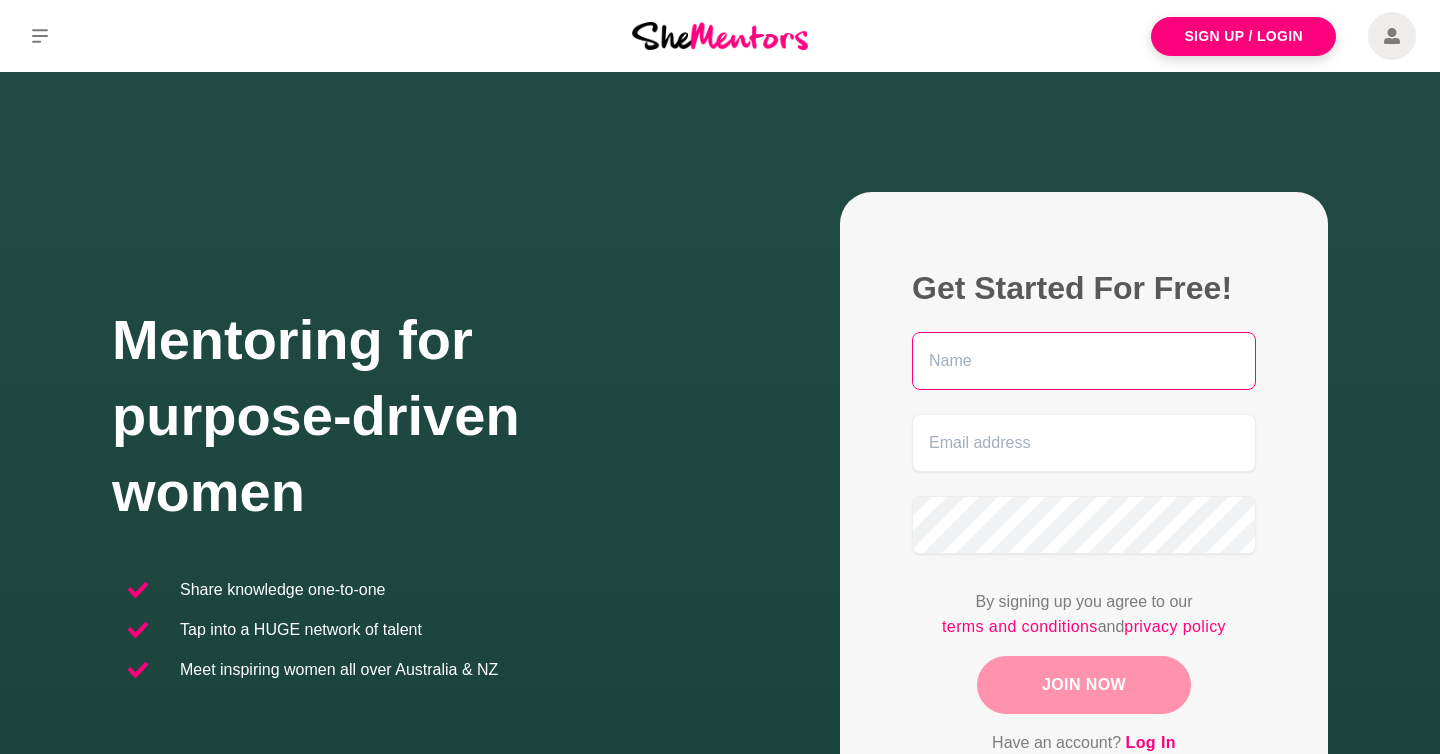 click at bounding box center [1084, 361] 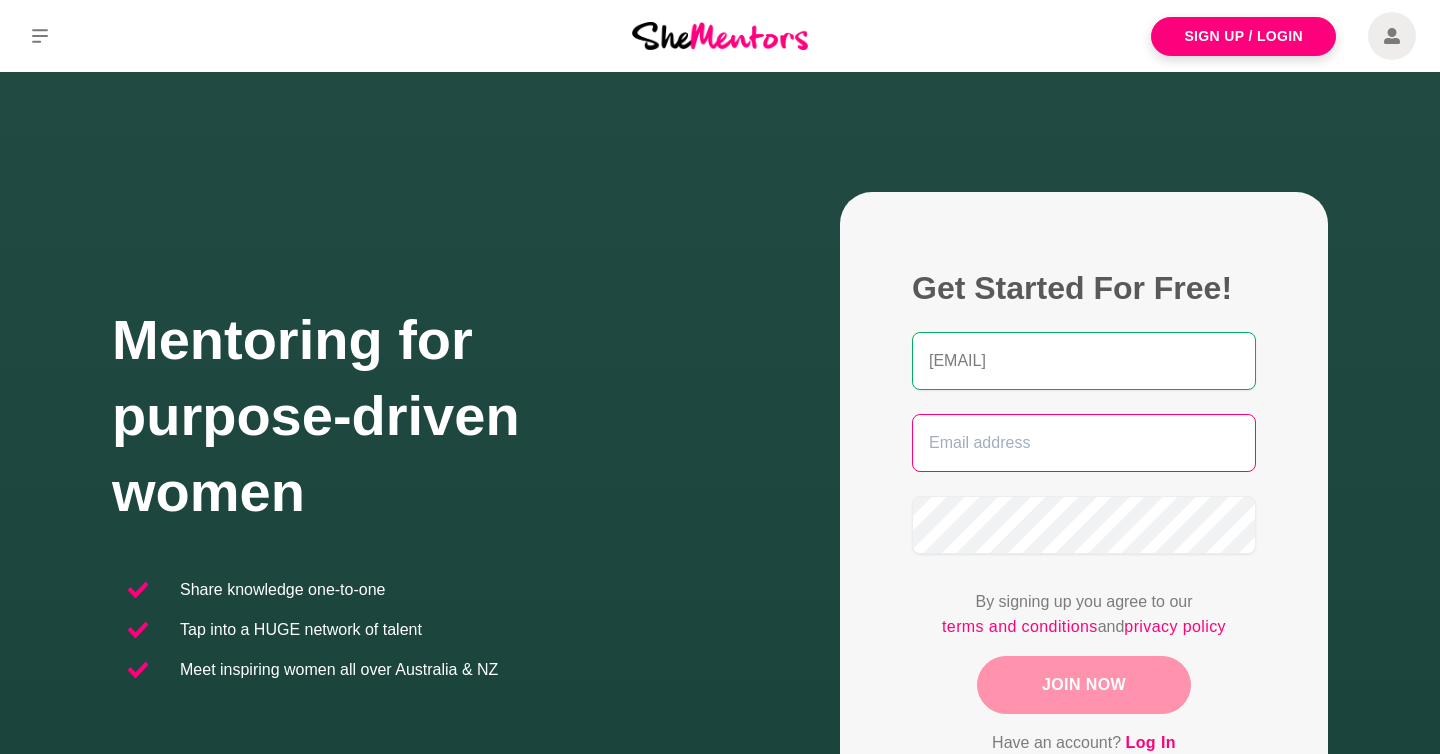 type on "[EMAIL]" 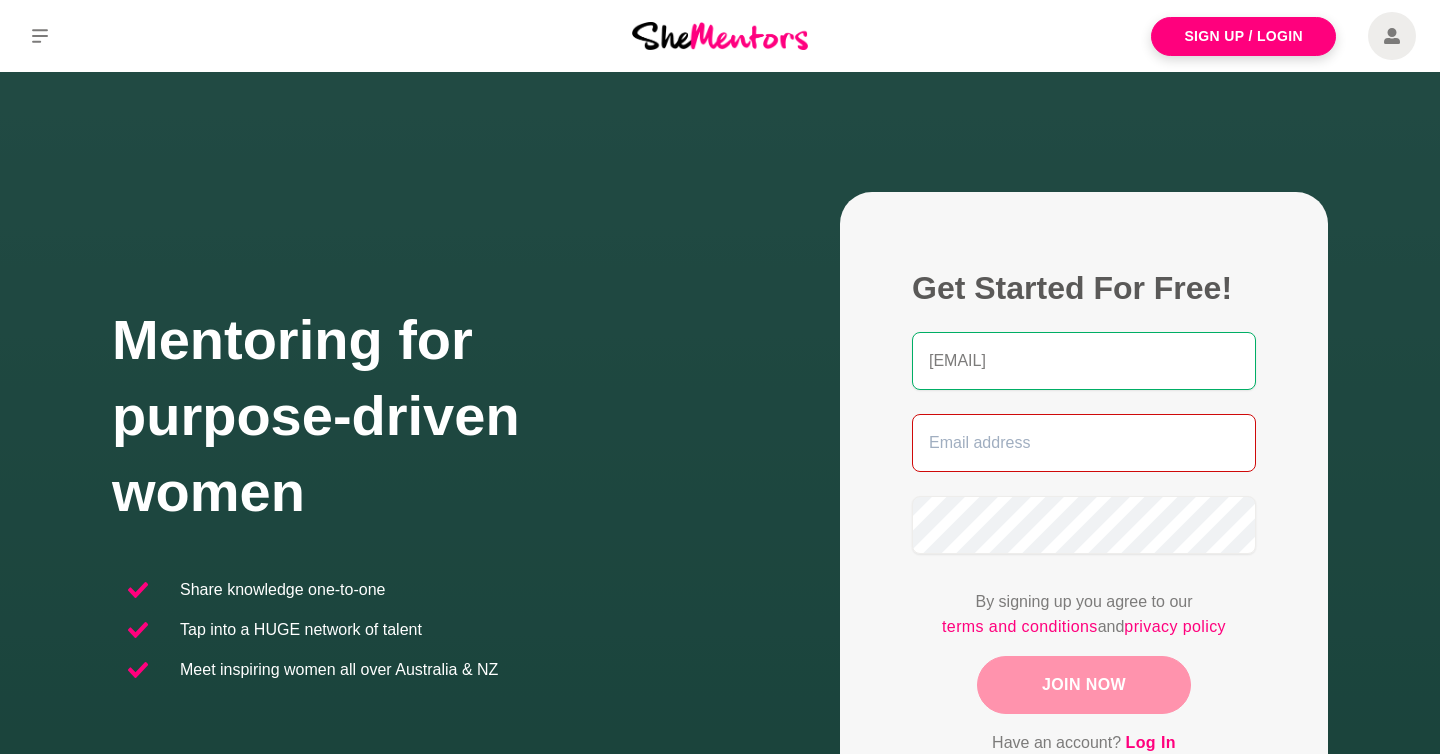 click at bounding box center [1084, 443] 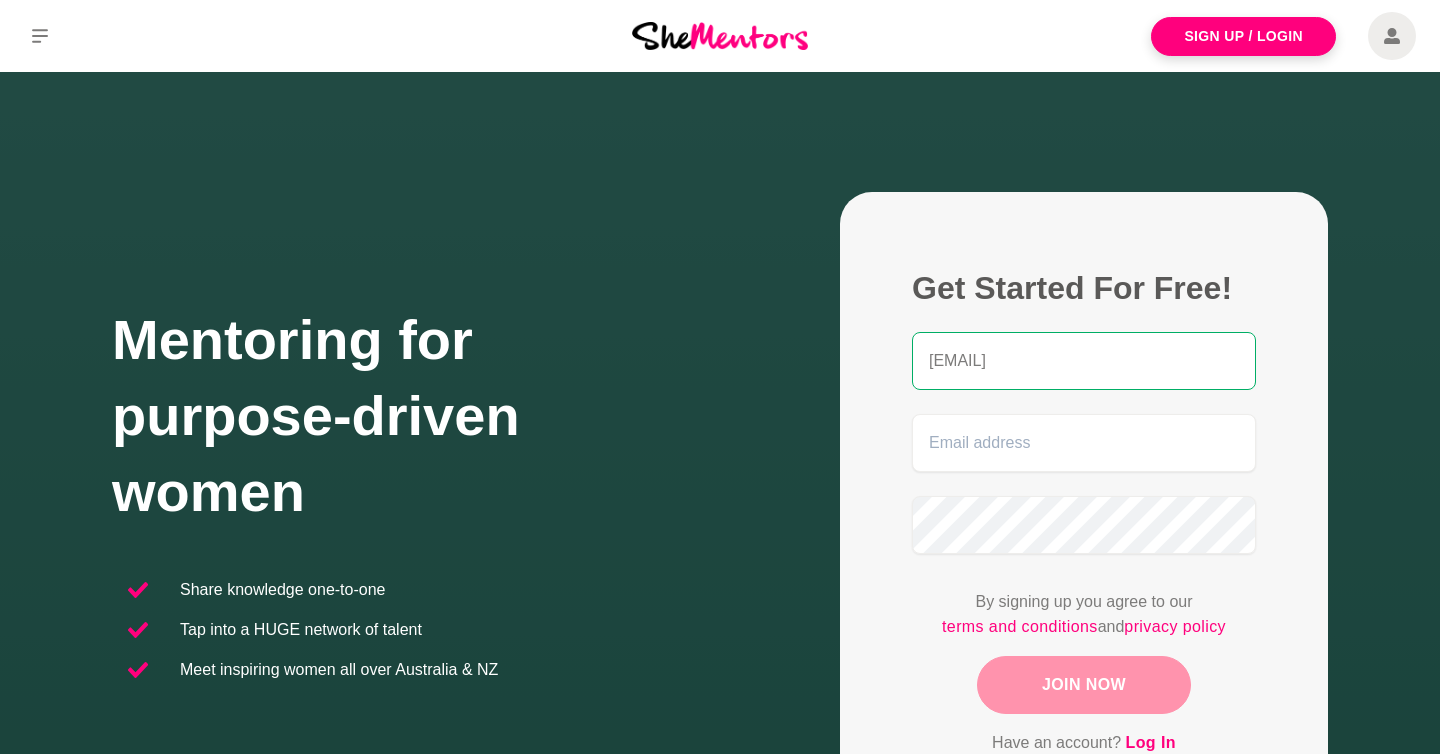 click on "[EMAIL]" at bounding box center (1084, 361) 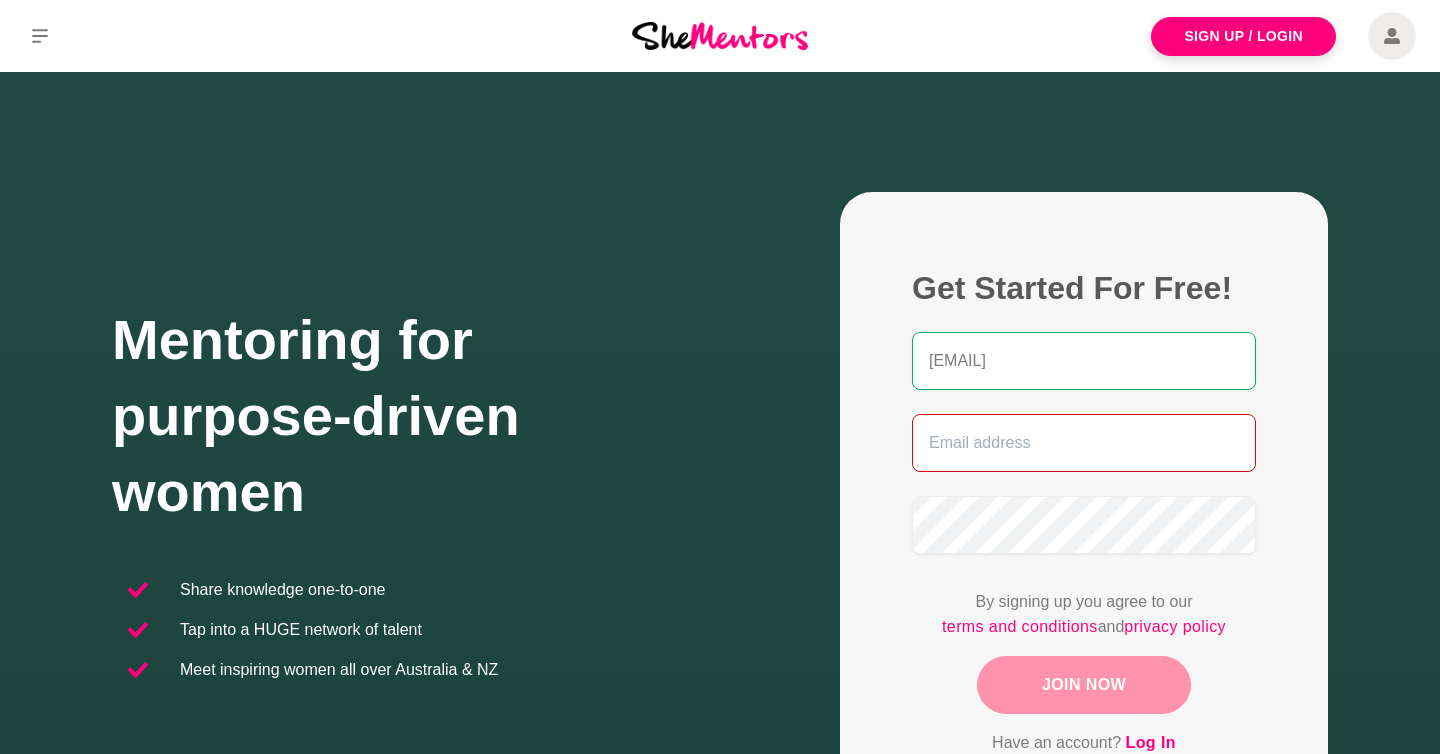 click at bounding box center (1084, 443) 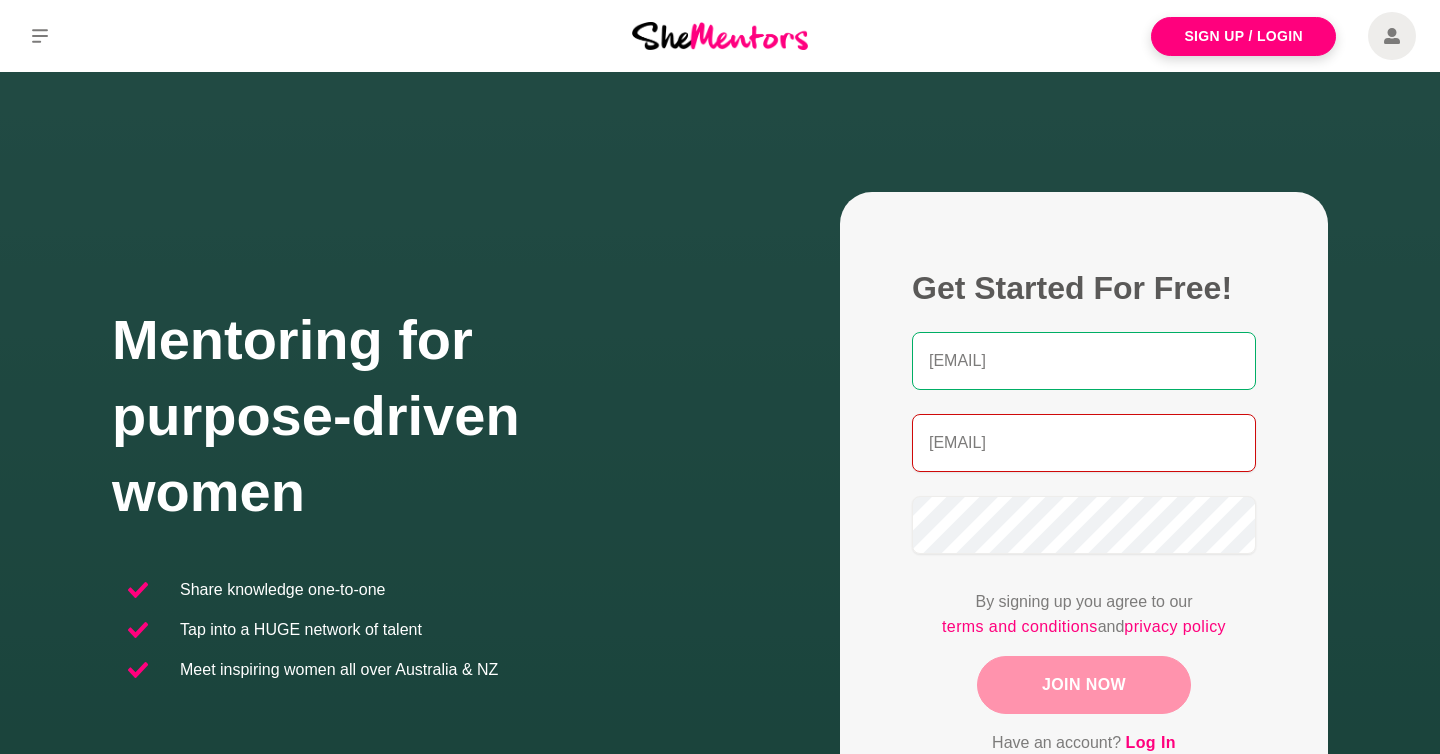 type on "[EMAIL]" 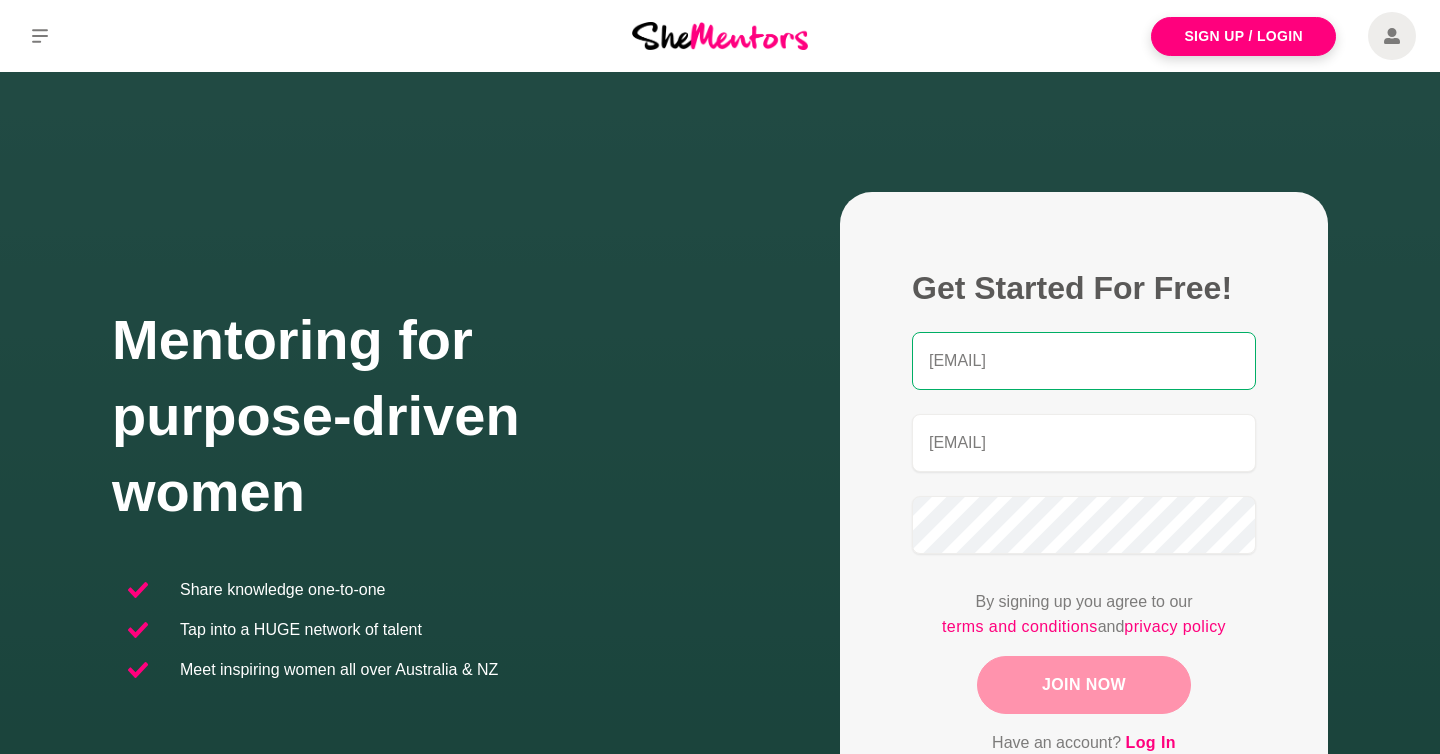 click on "[EMAIL]" at bounding box center [1084, 361] 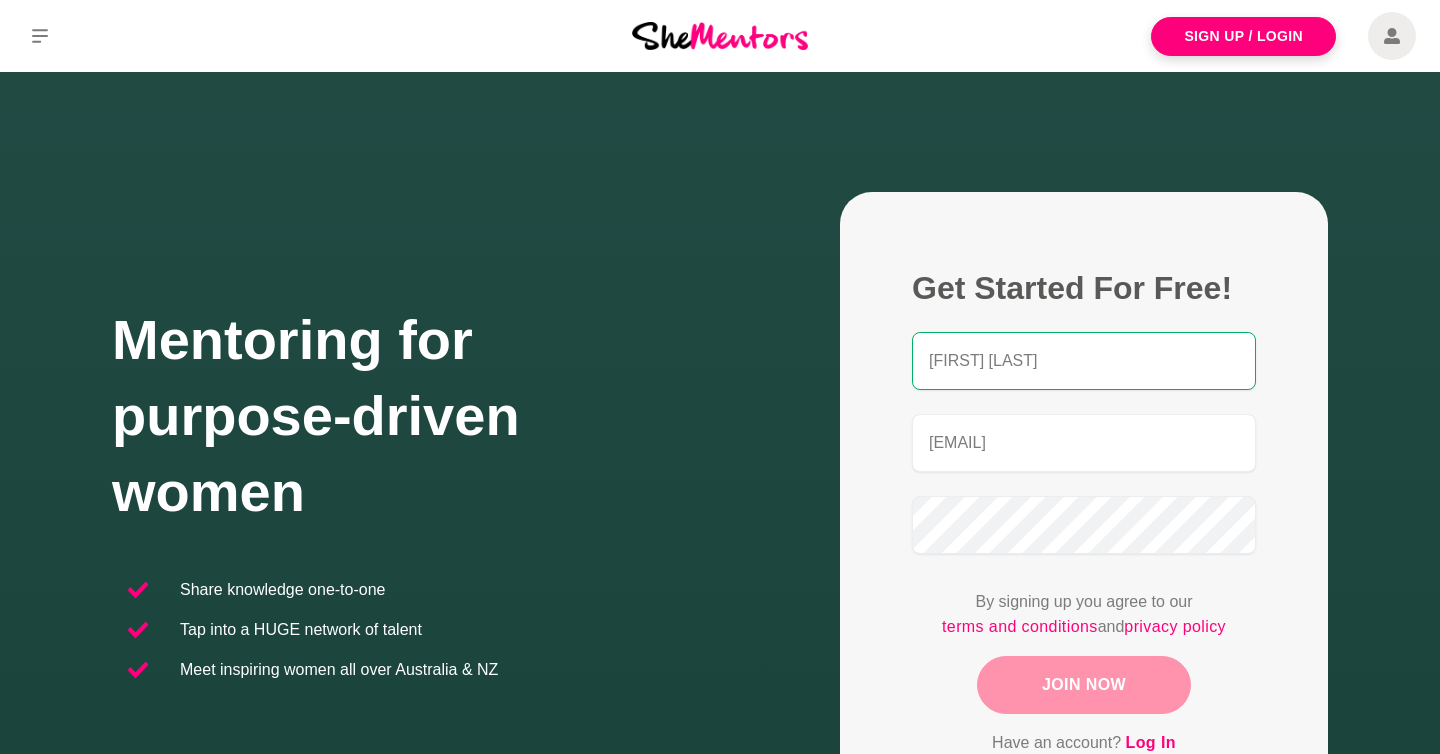 type on "[FIRST] [LAST]" 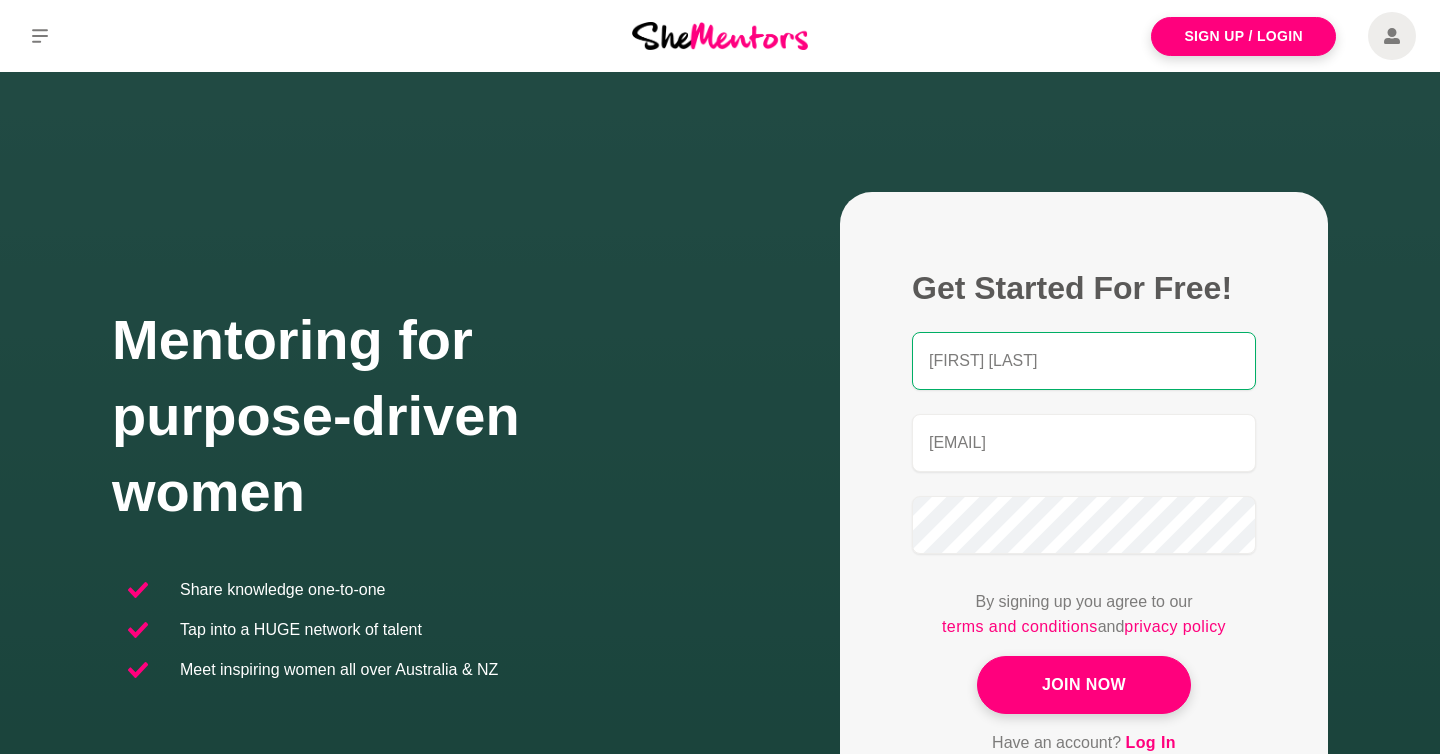 click on "Get Started For Free! [NAME] [LAST] [EMAIL] By signing up you agree to our  terms and conditions  and  privacy policy Join Now Have an account?   Log In" at bounding box center (1084, 512) 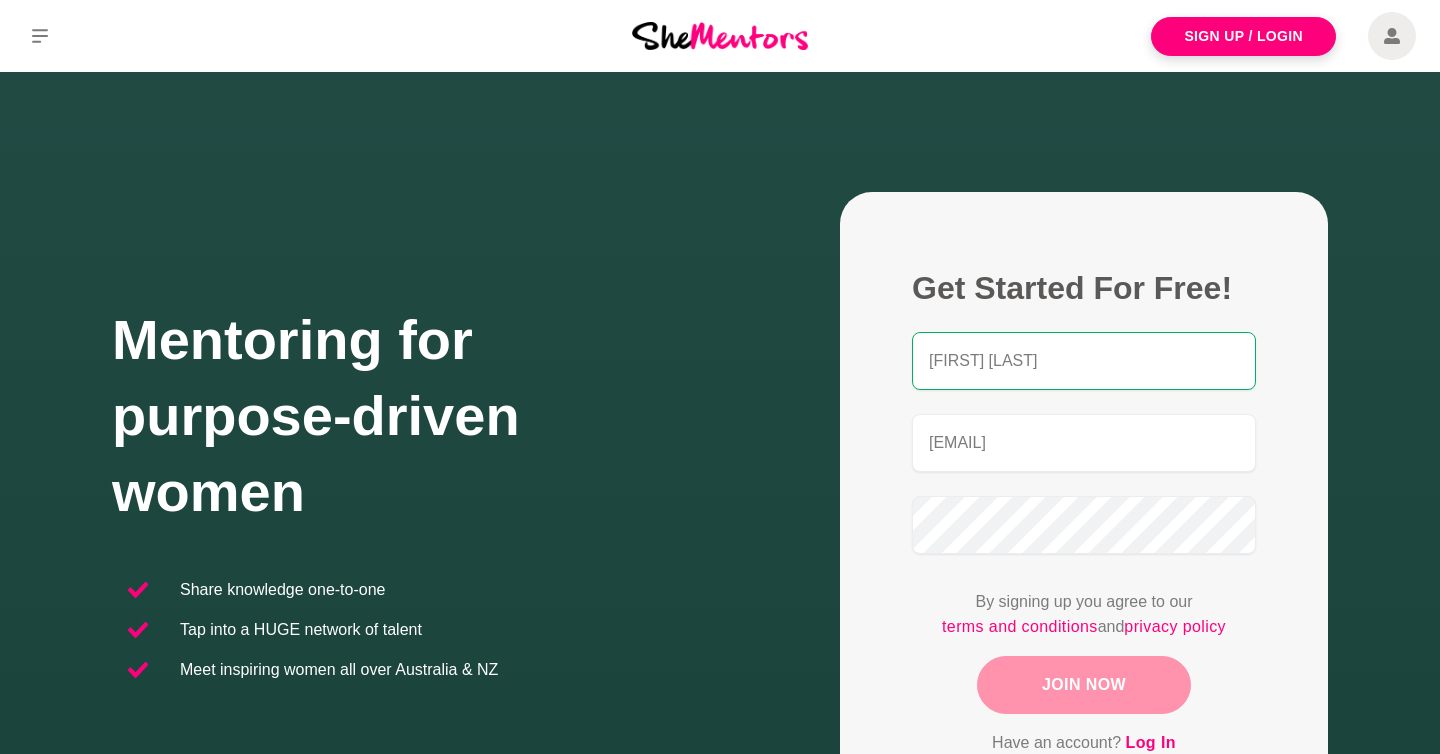 click on "Join Now" at bounding box center (1084, 685) 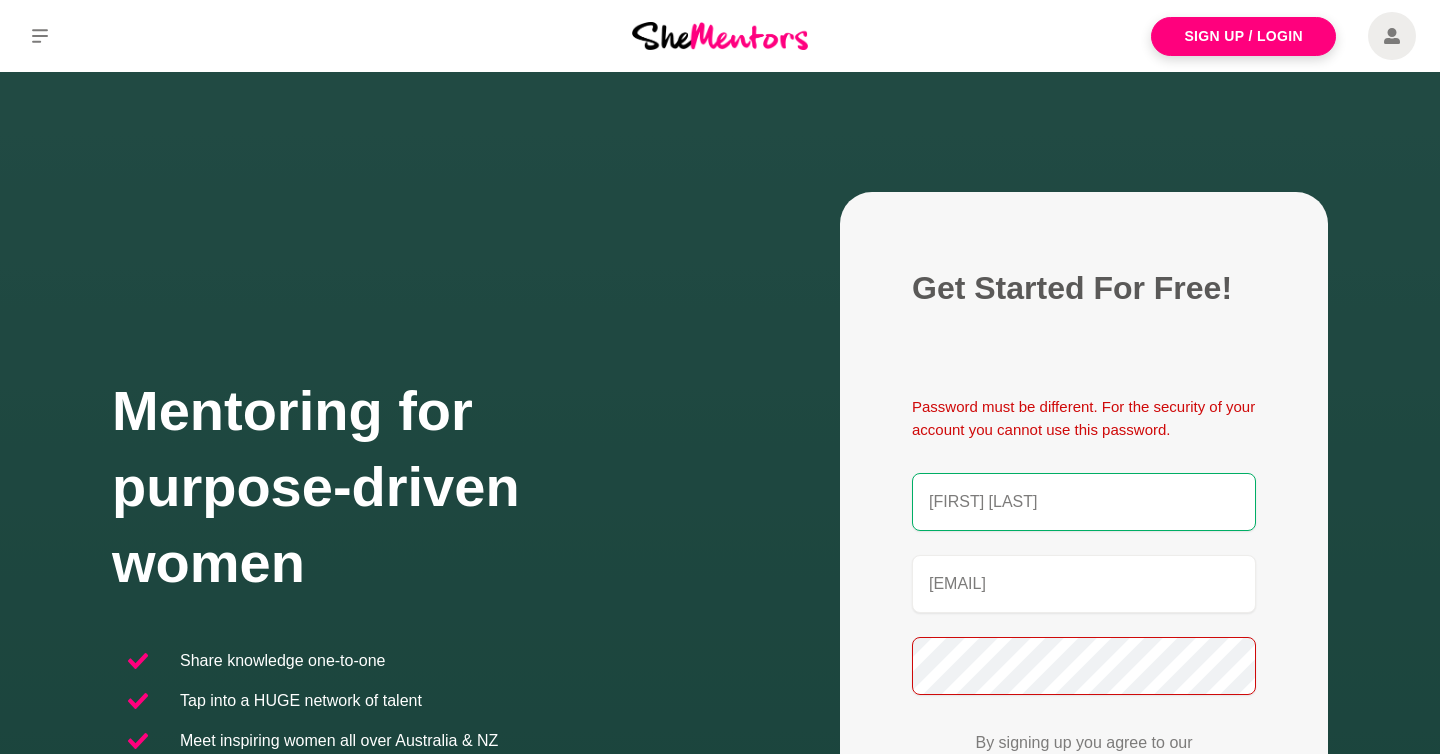 click on "Password must be different. For the security of your account you cannot use this password." at bounding box center (1084, 386) 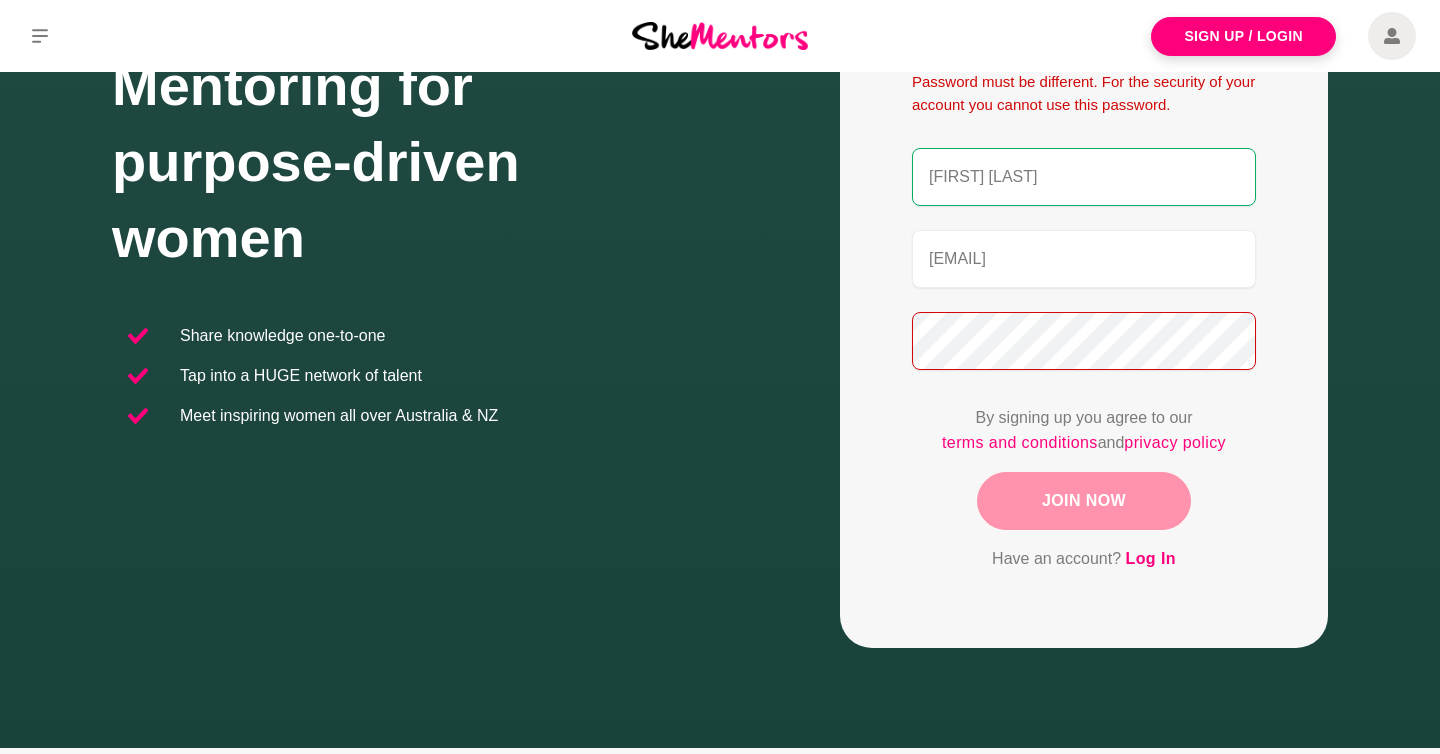 scroll, scrollTop: 361, scrollLeft: 0, axis: vertical 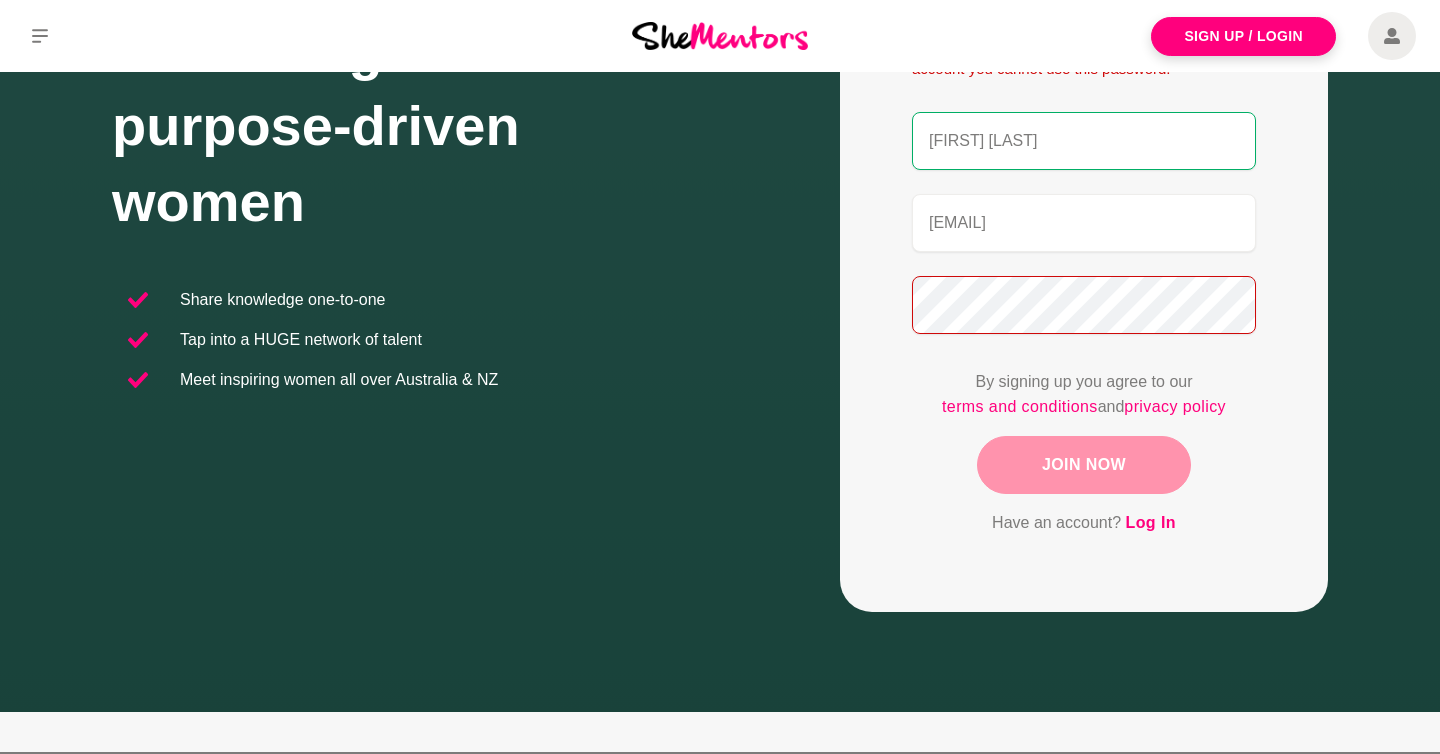 click on "Join Now" at bounding box center (1084, 465) 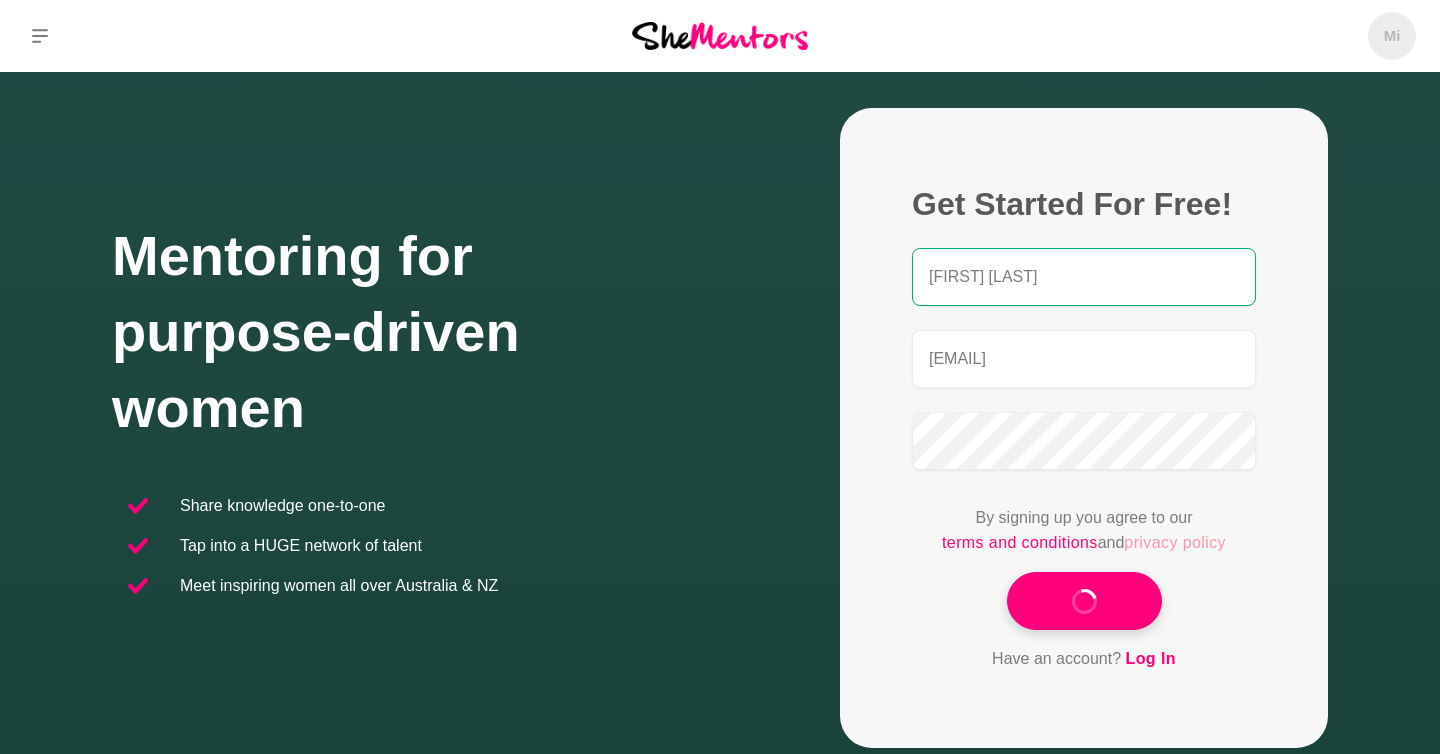 scroll, scrollTop: 0, scrollLeft: 0, axis: both 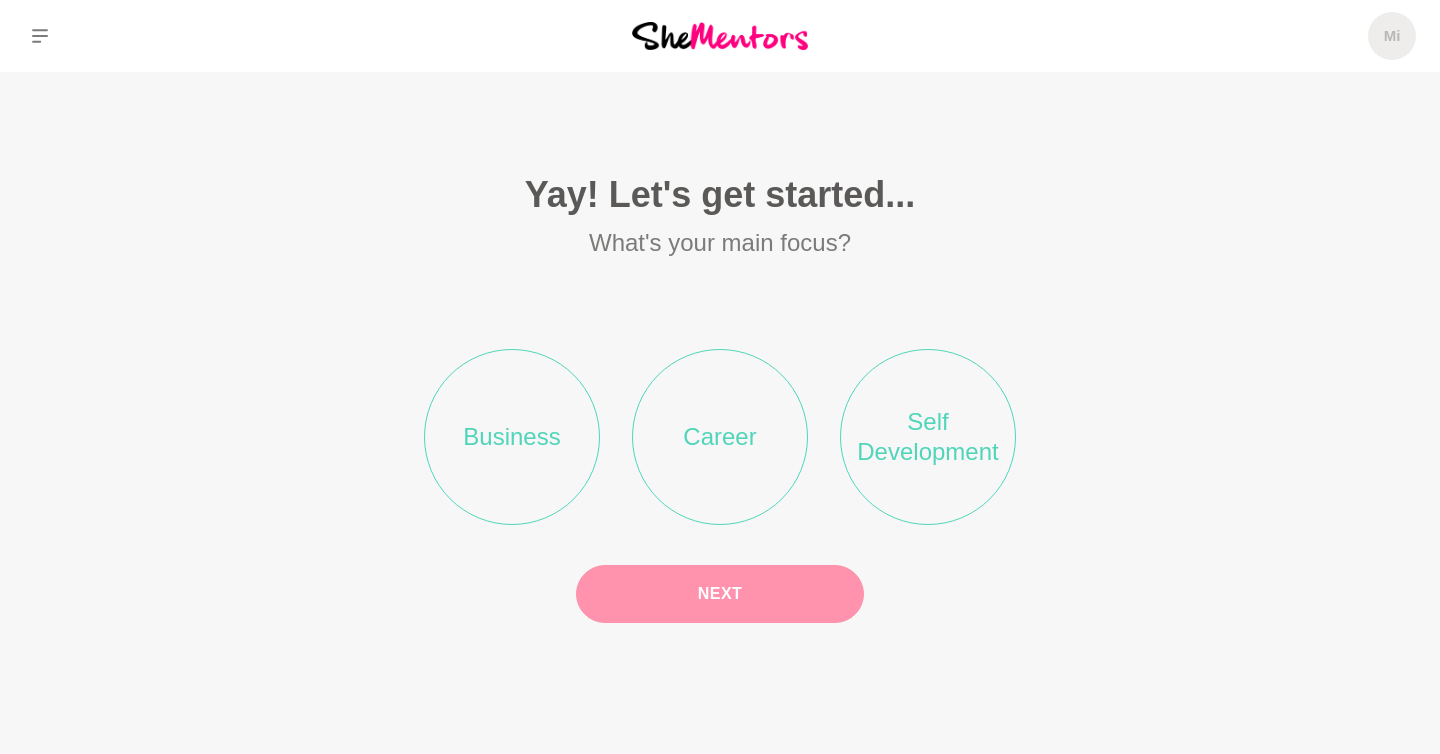 click on "Career" at bounding box center (720, 437) 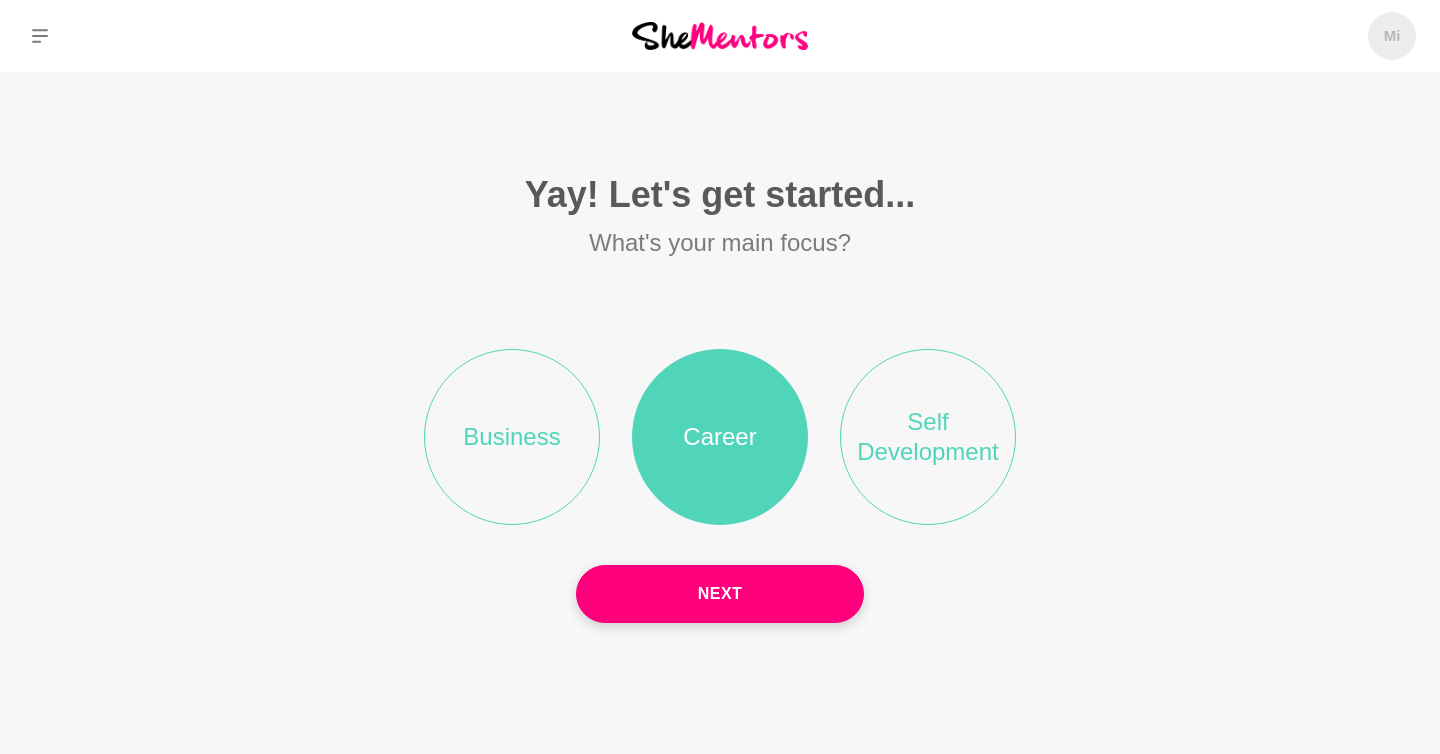 click on "Self Development" at bounding box center [928, 437] 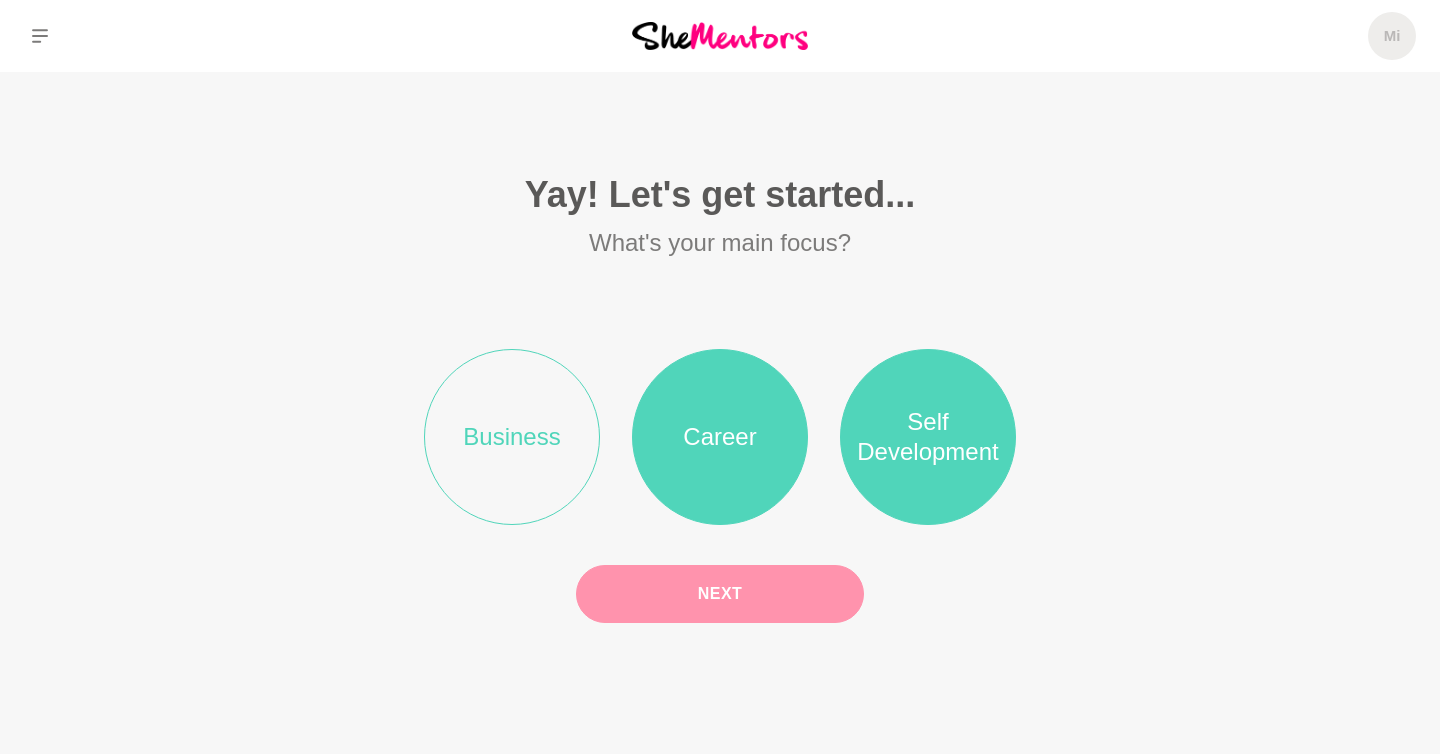 click on "Next" at bounding box center (720, 594) 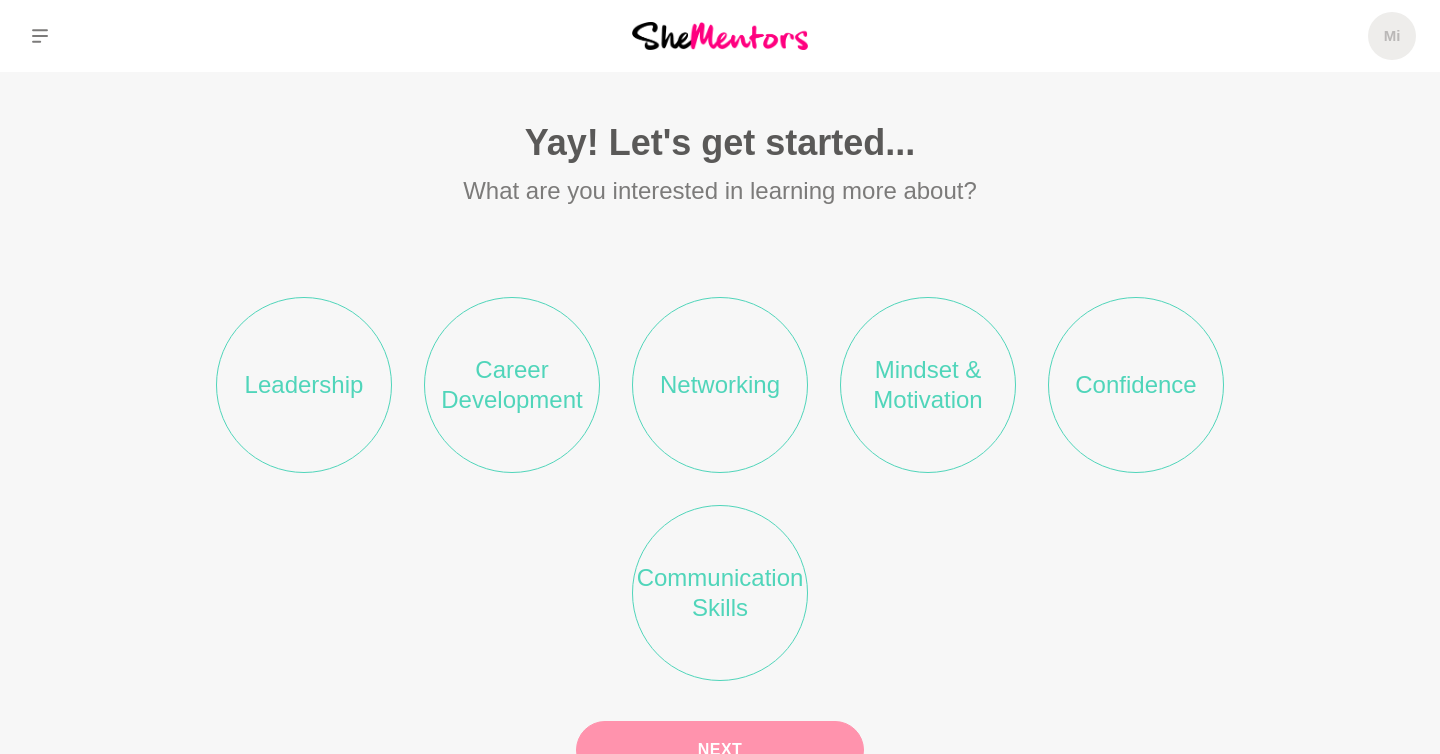 click on "Career Development" at bounding box center [512, 385] 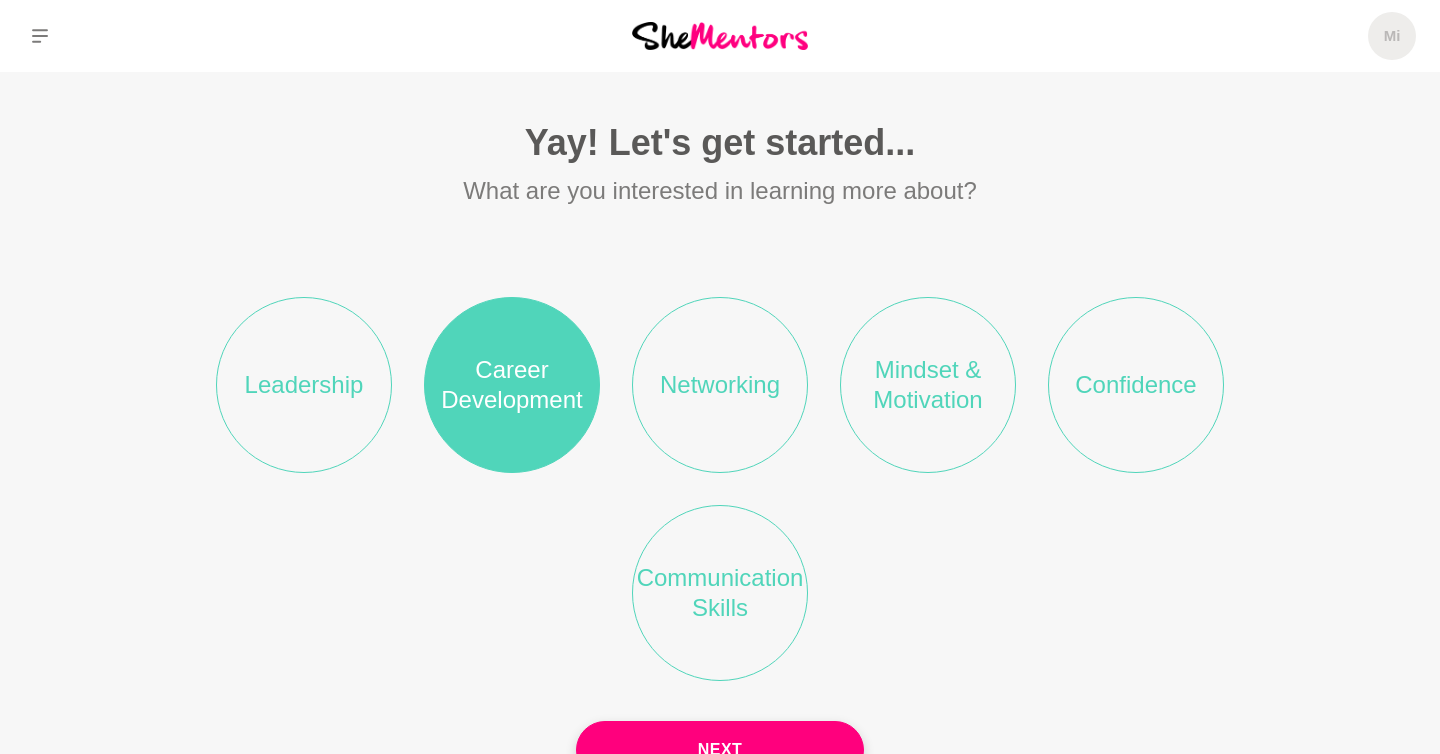 click on "Mindset & Motivation" at bounding box center [928, 385] 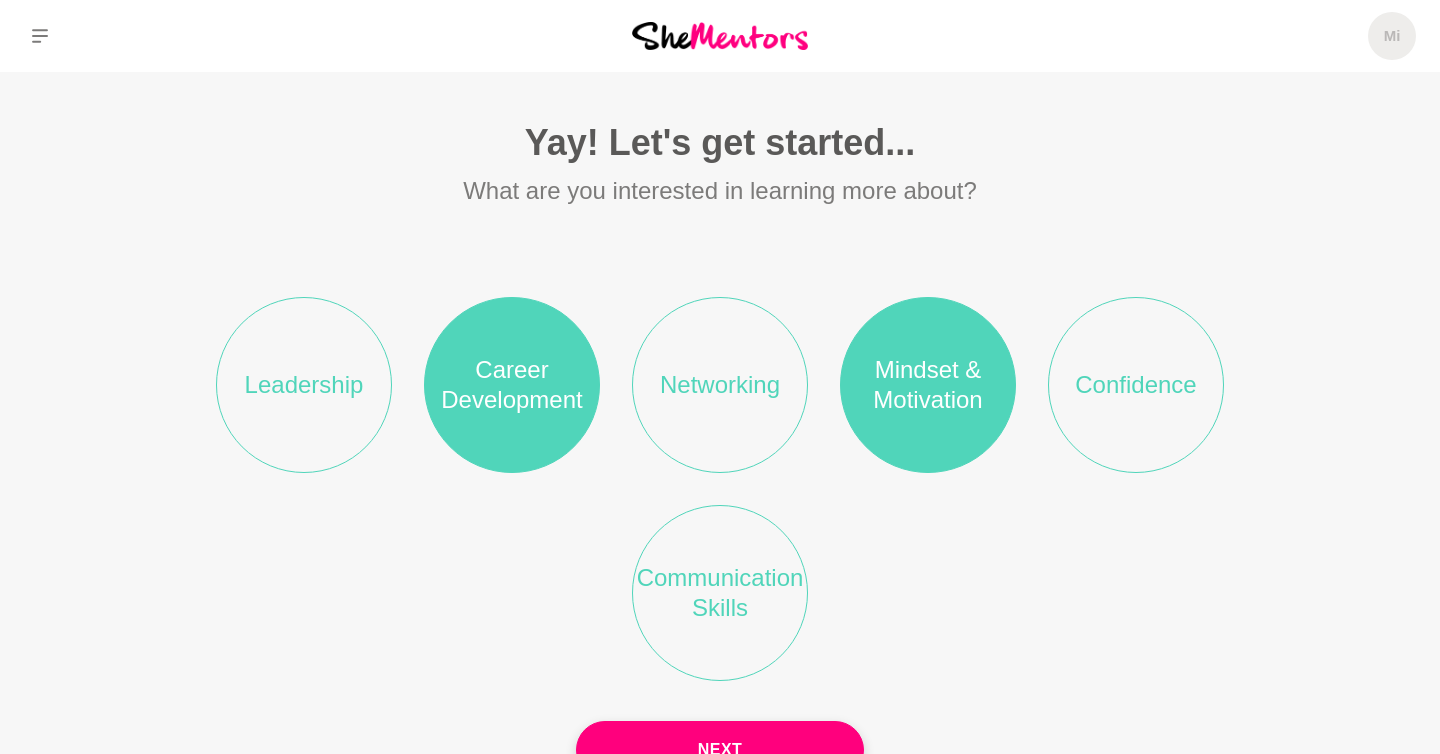click on "Communication Skills" at bounding box center (720, 593) 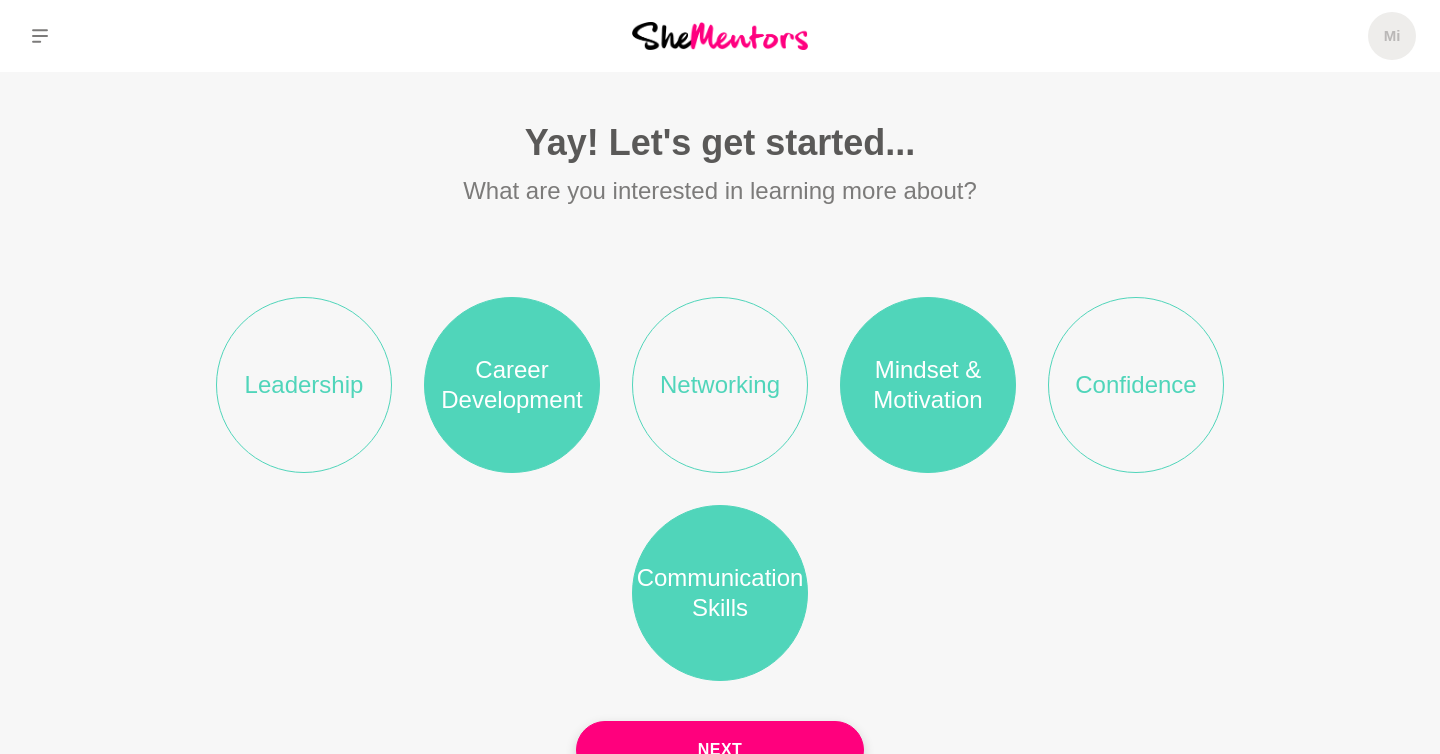 click on "Confidence" at bounding box center [1136, 385] 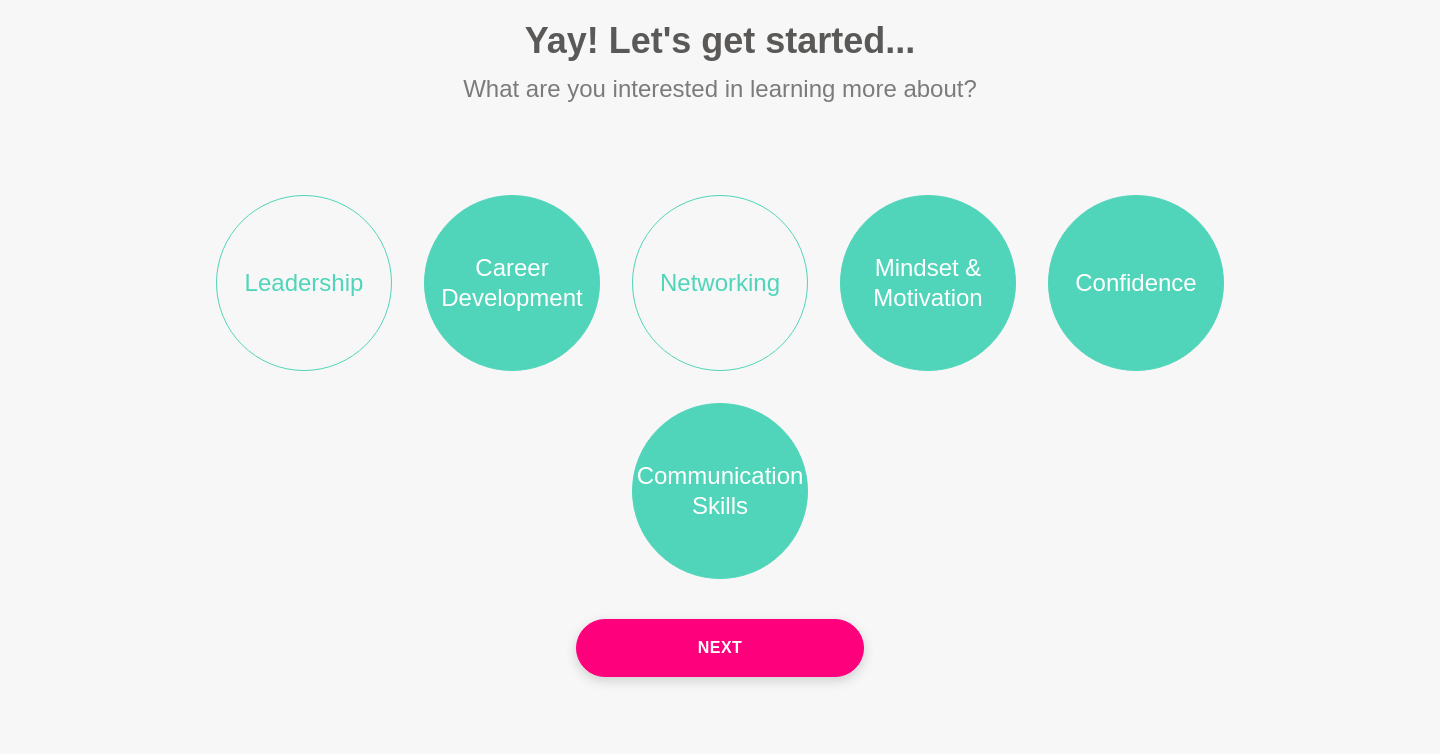 scroll, scrollTop: 105, scrollLeft: 0, axis: vertical 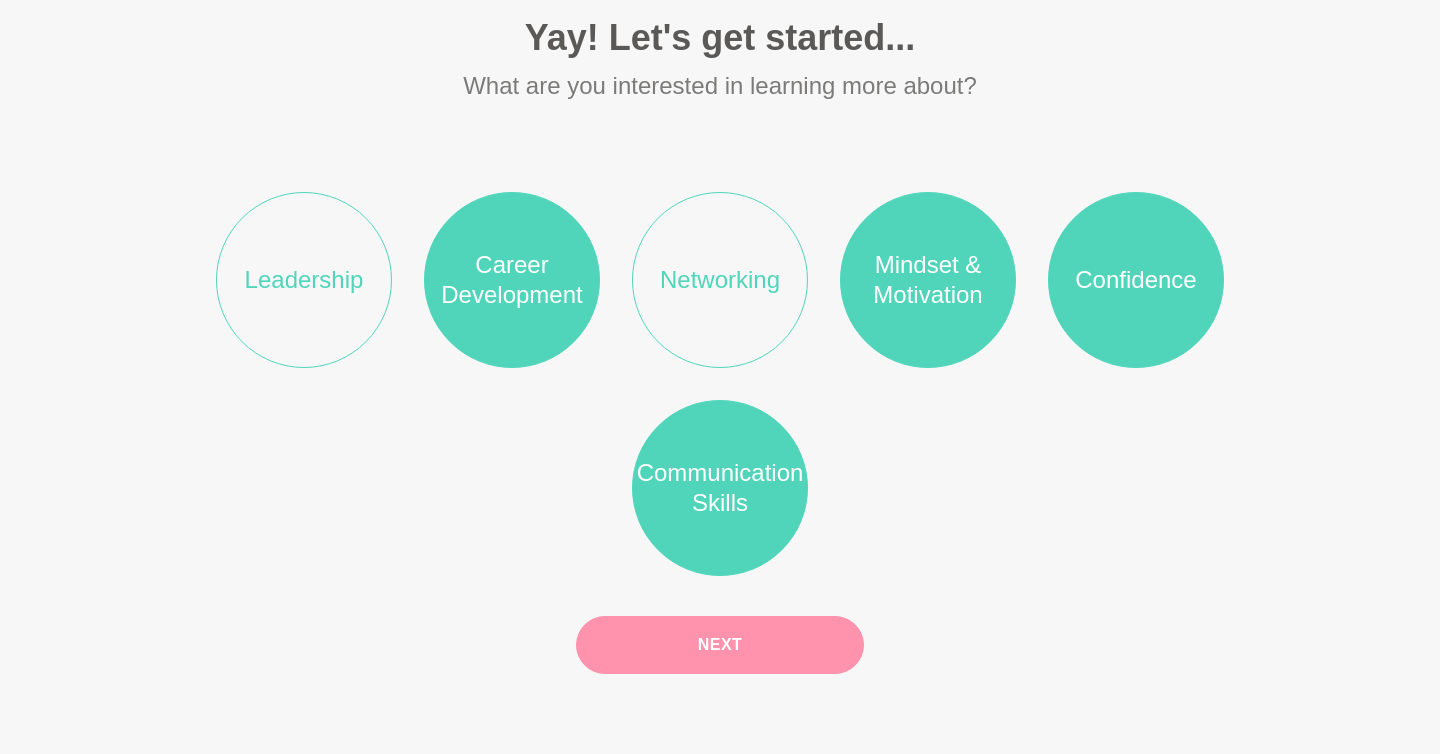 click on "Next" at bounding box center (720, 645) 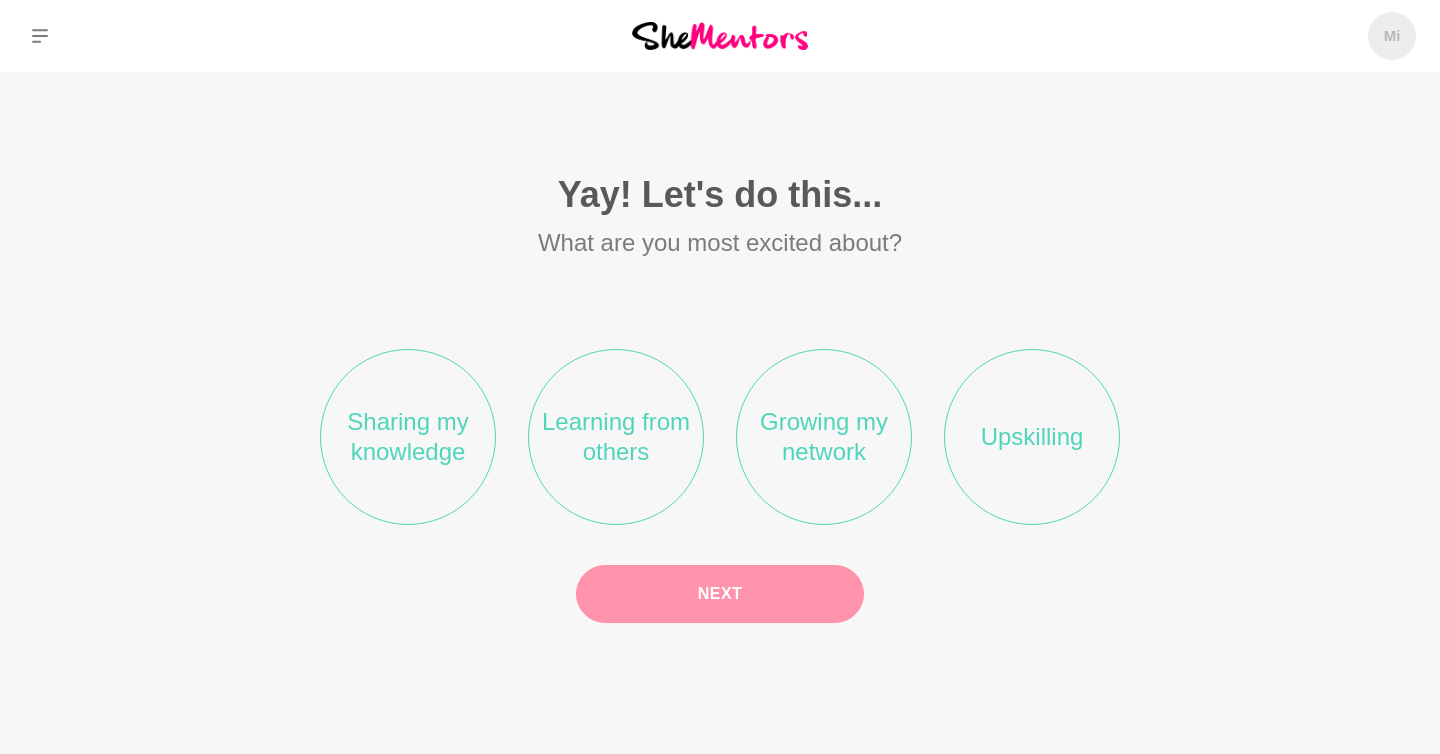 scroll, scrollTop: 0, scrollLeft: 0, axis: both 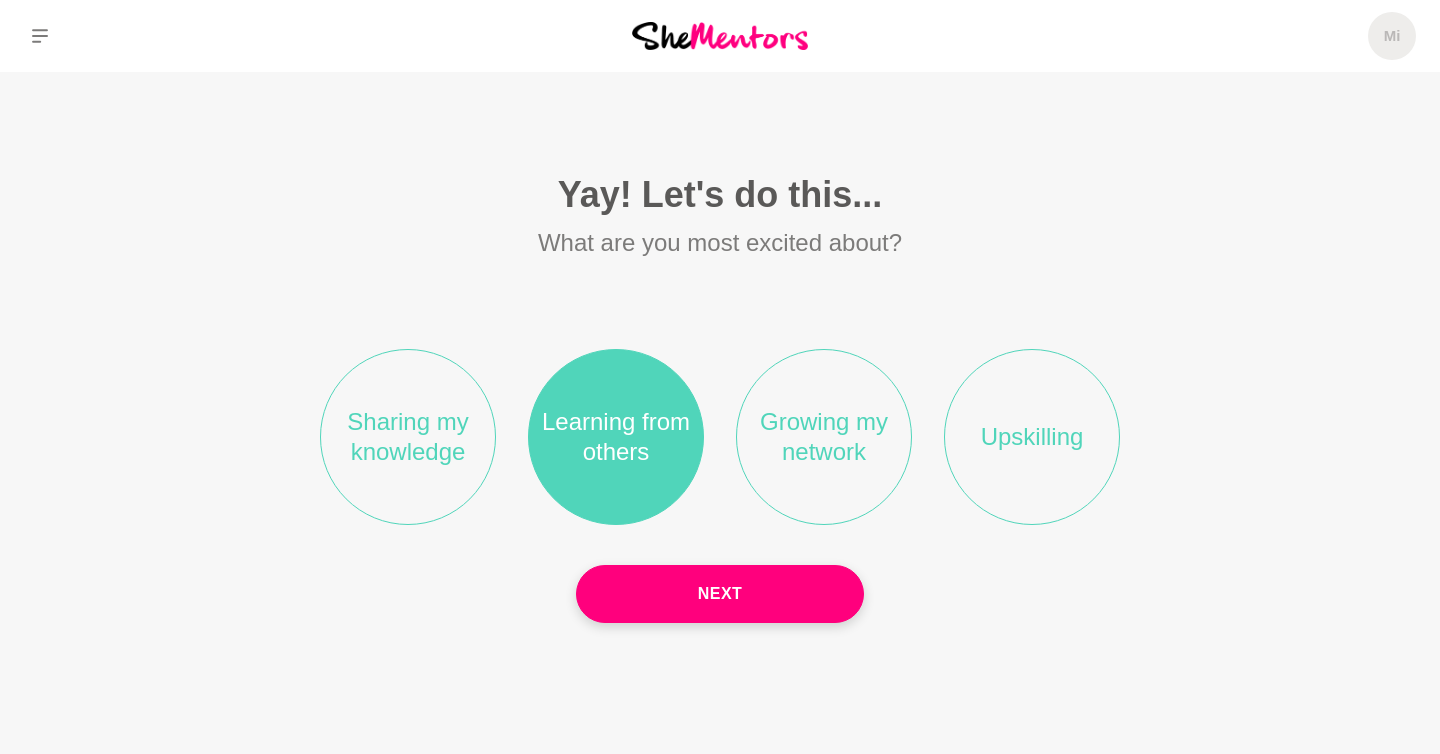 click on "Growing my network" at bounding box center [824, 437] 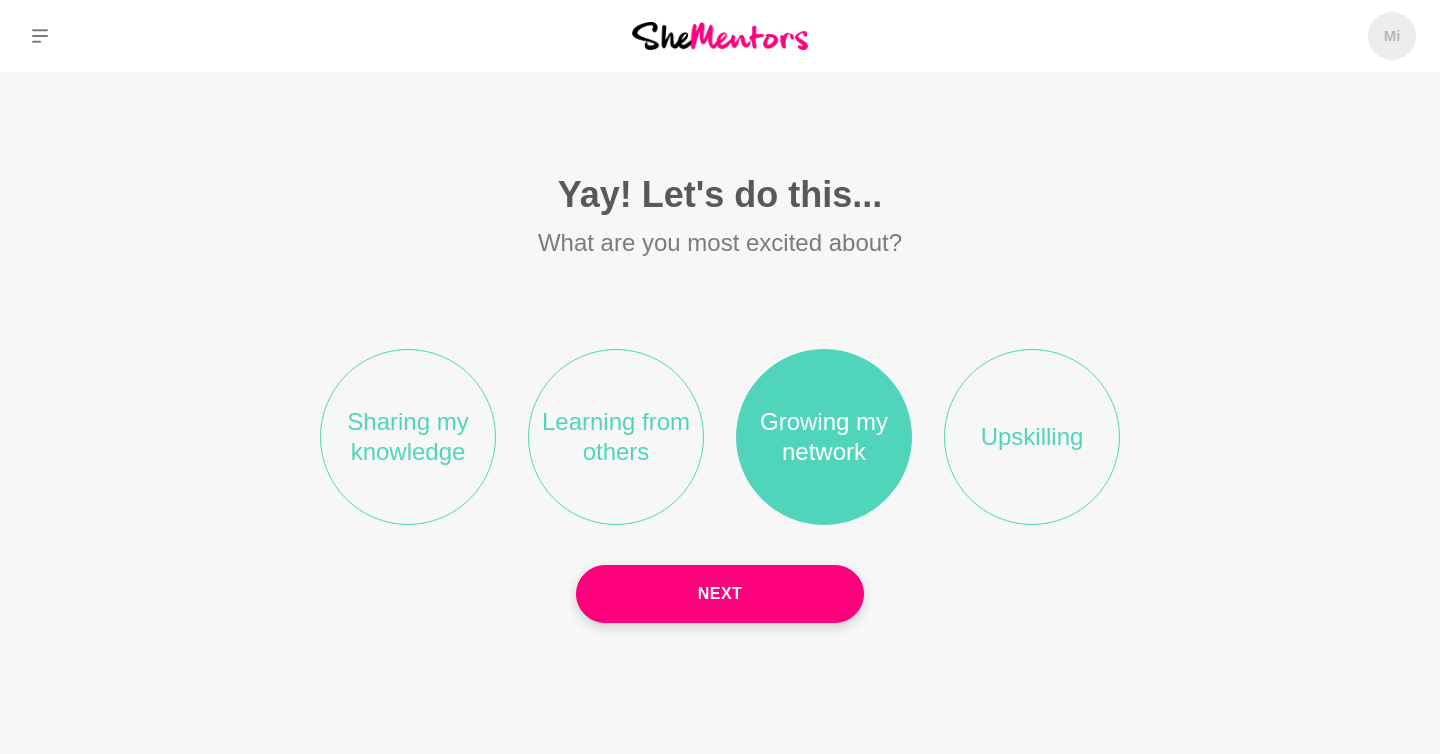 click on "Upskilling" at bounding box center [1032, 437] 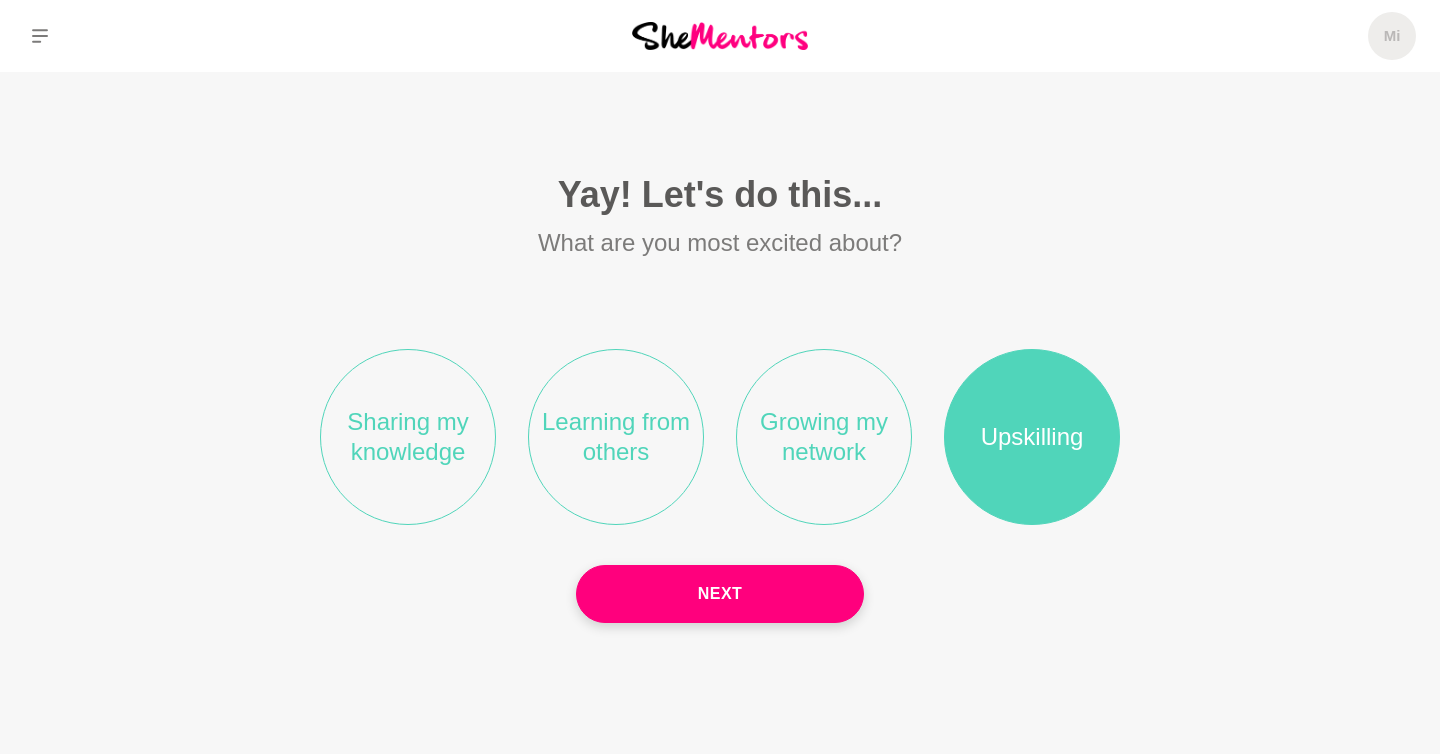 click on "Learning from others" at bounding box center (616, 437) 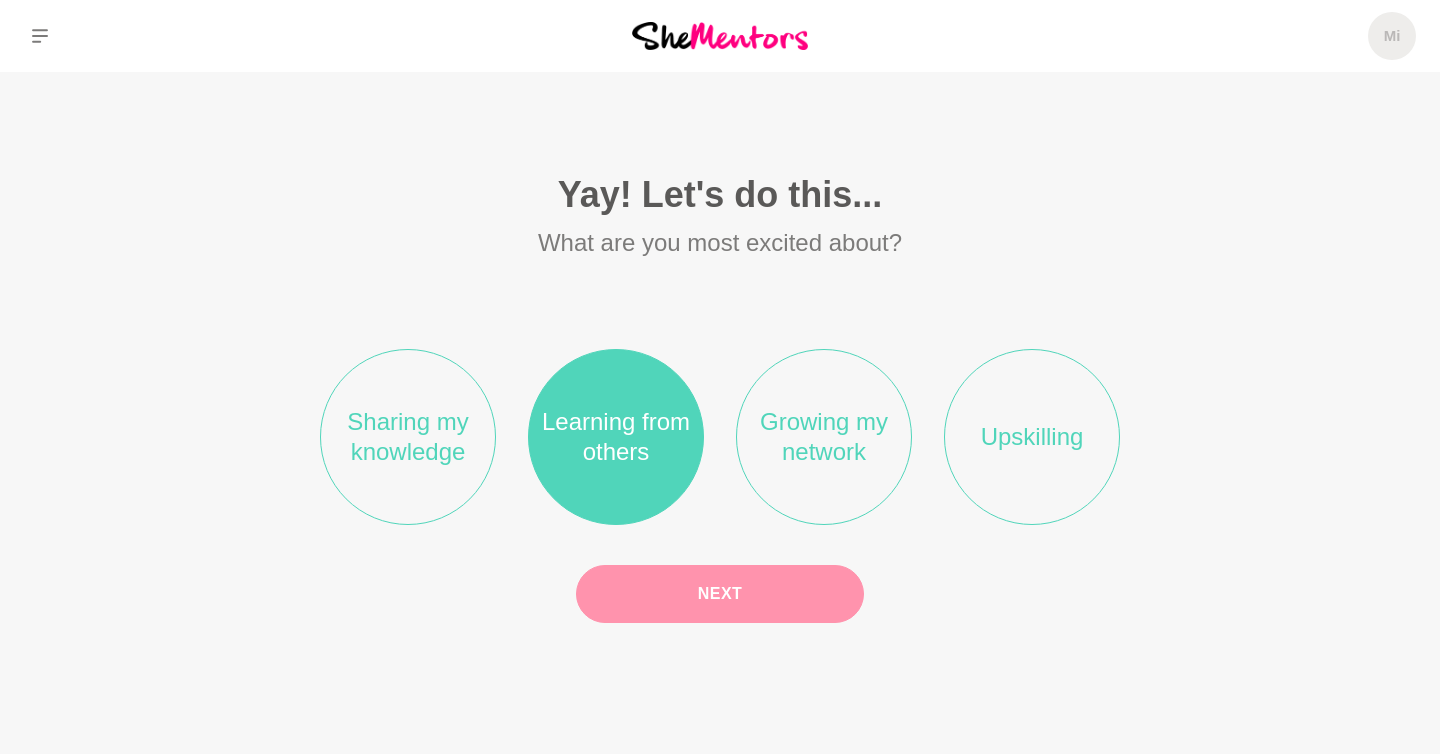 click on "Next" at bounding box center [720, 594] 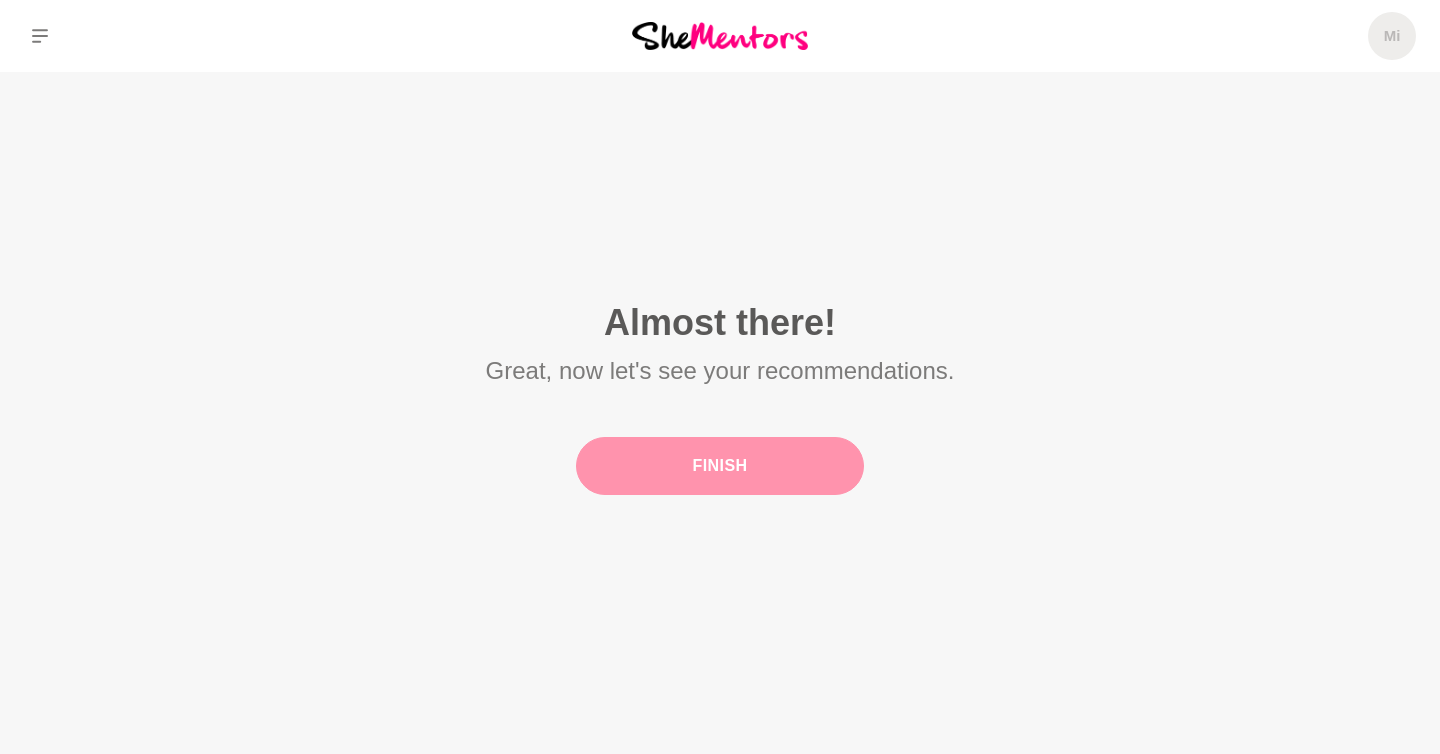 click on "Finish" at bounding box center [720, 466] 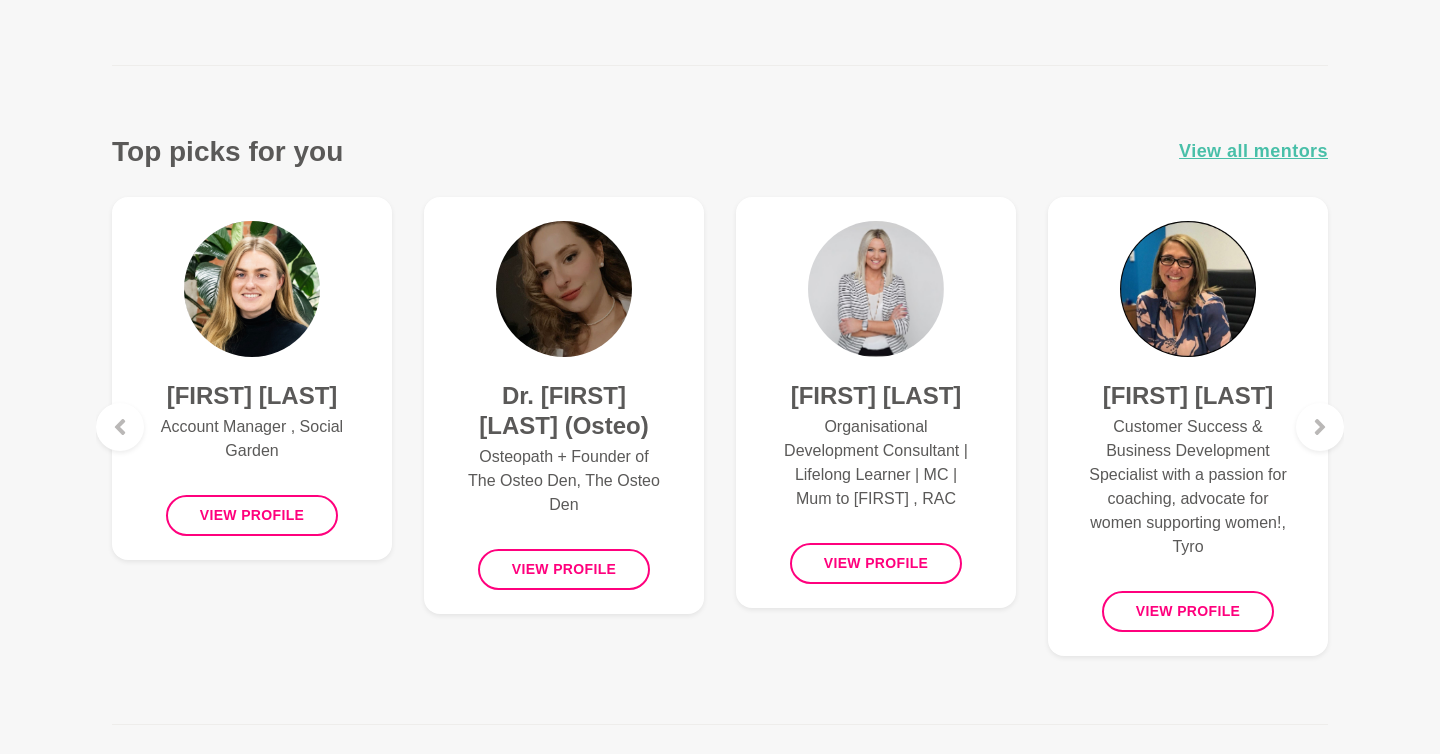 scroll, scrollTop: 726, scrollLeft: 0, axis: vertical 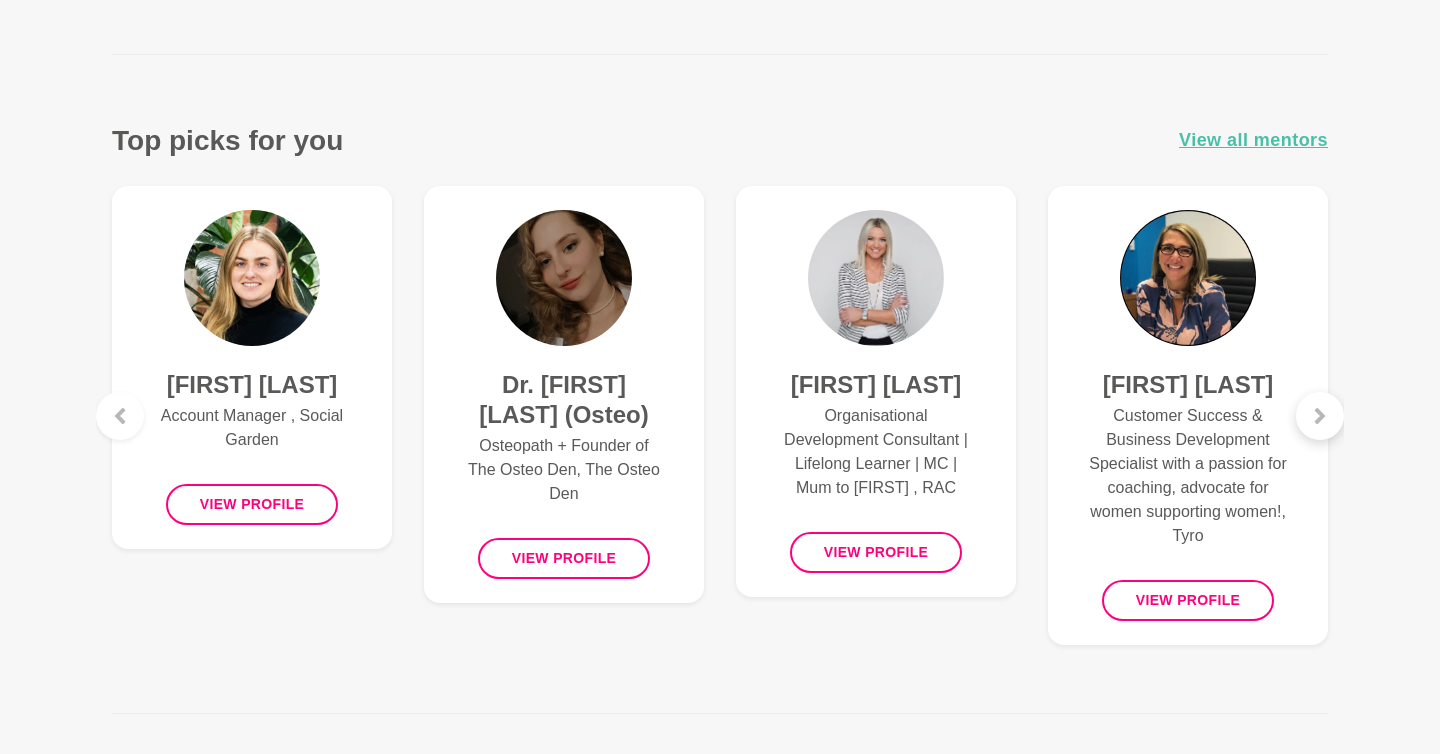 click 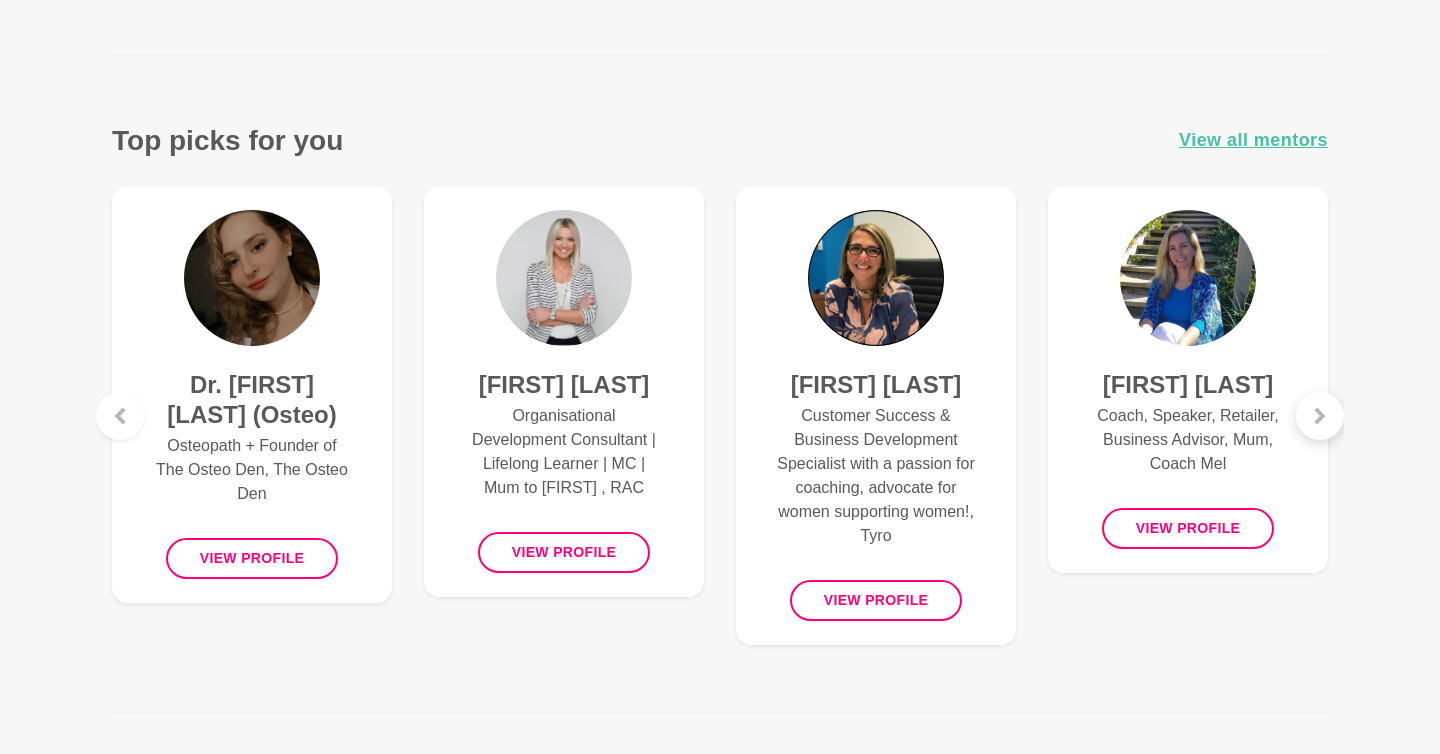click 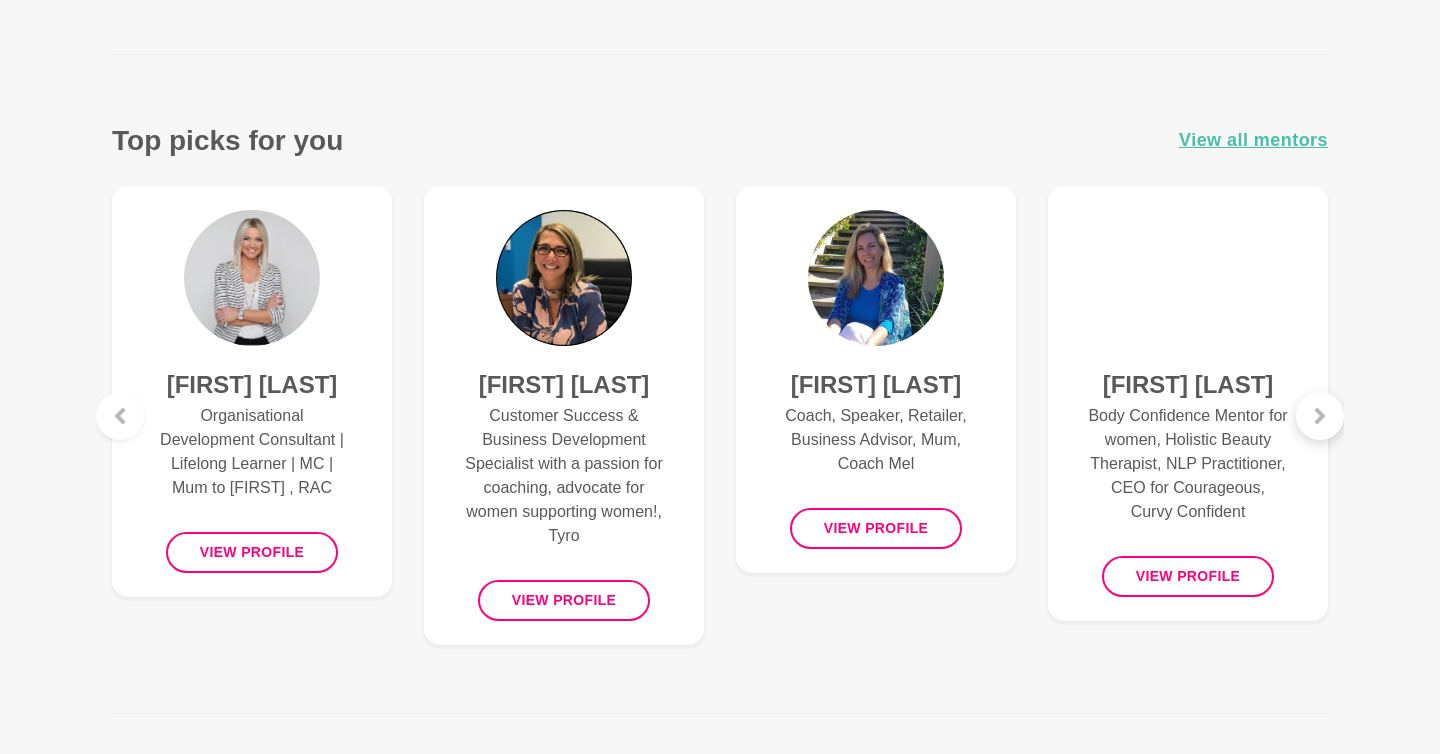 click 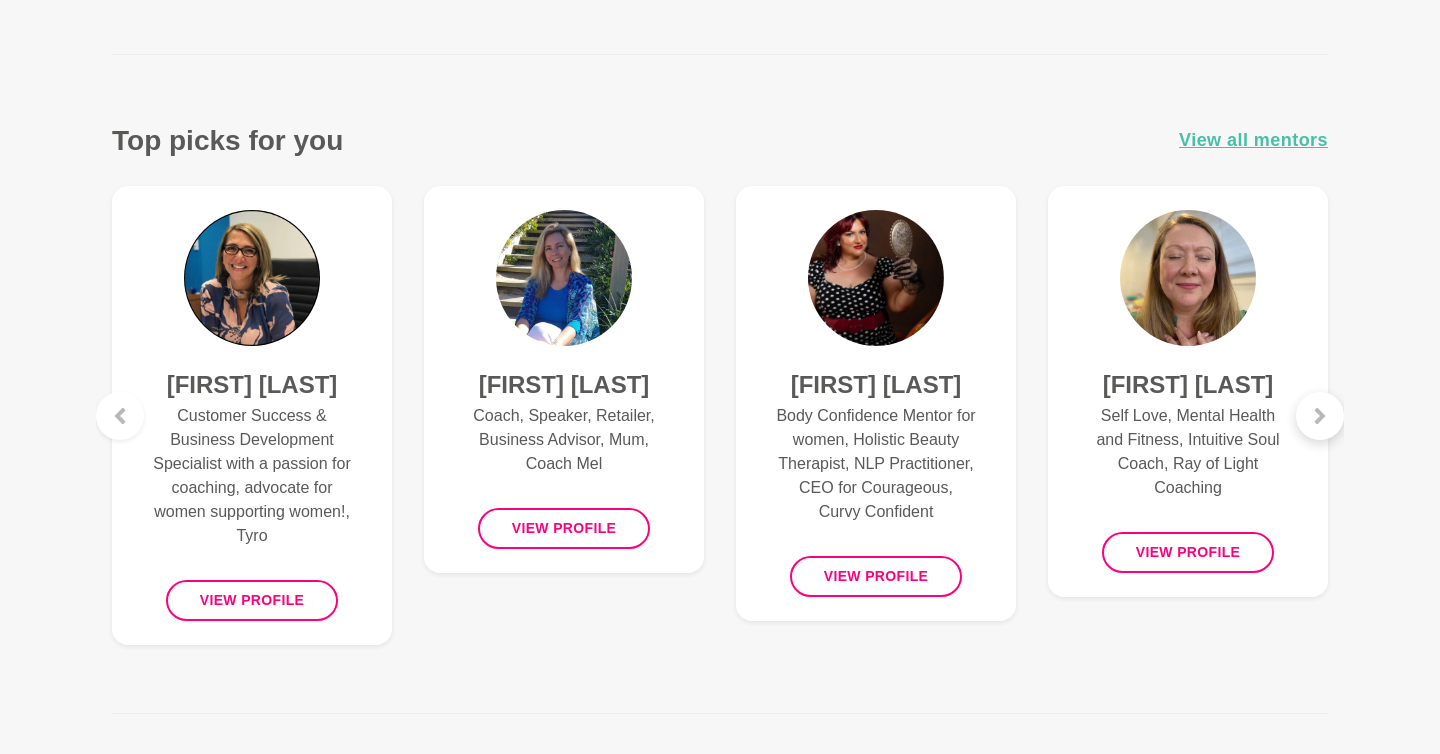click 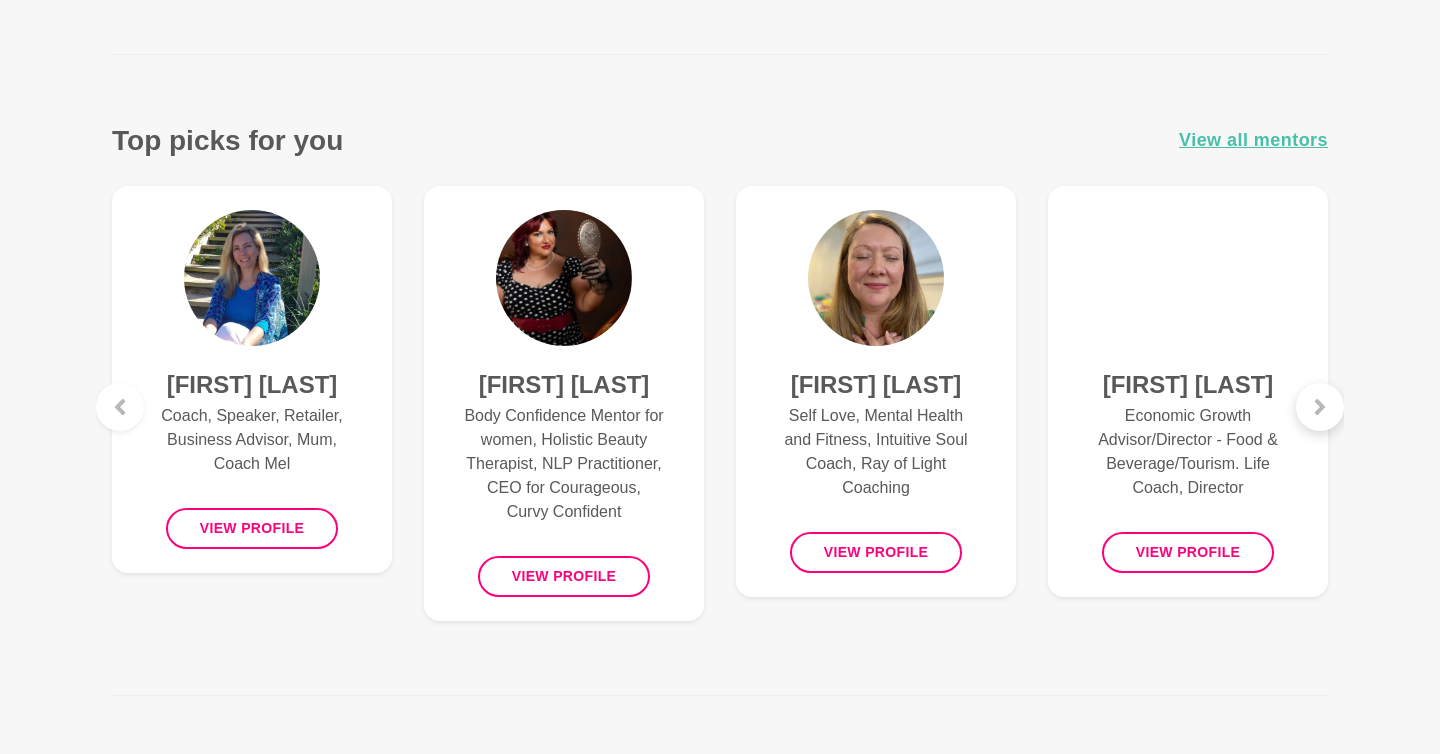 click at bounding box center (1320, 407) 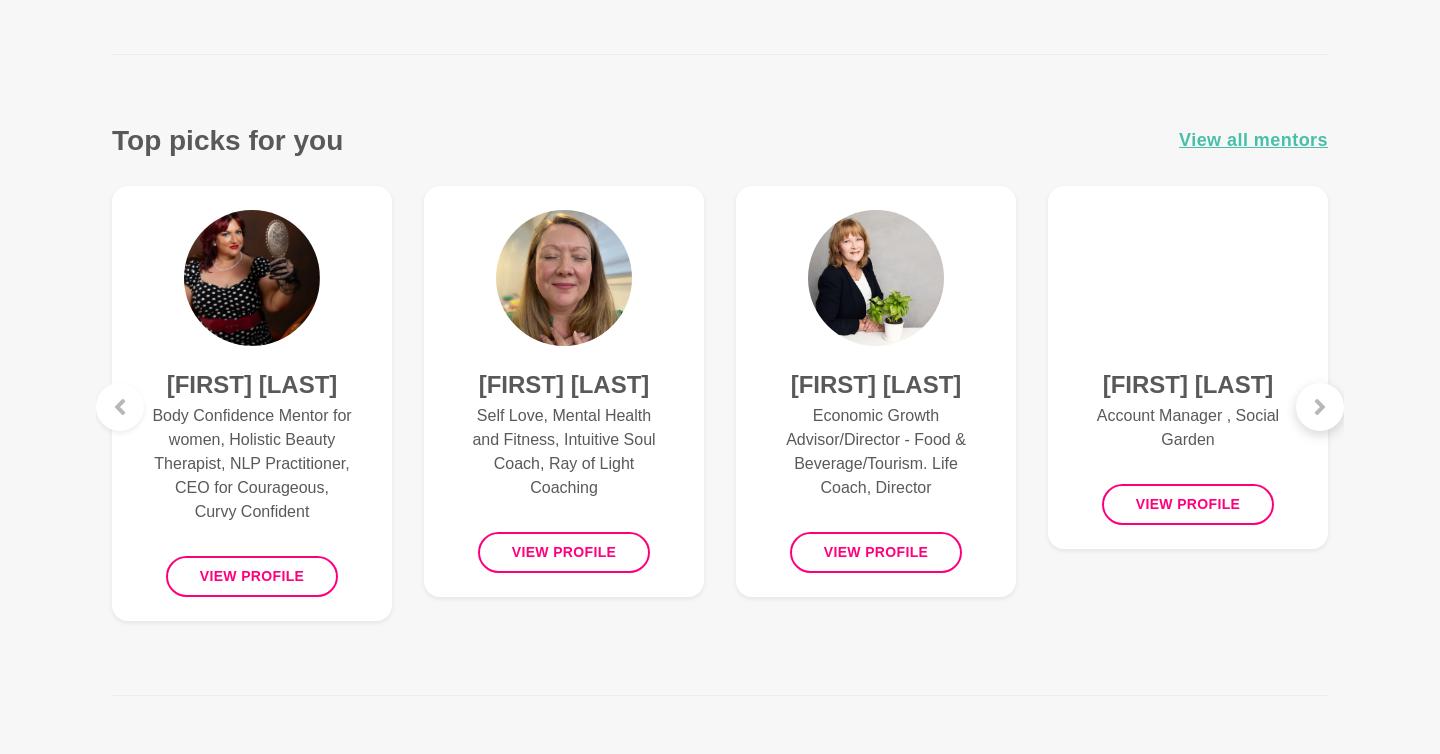 click at bounding box center [1320, 407] 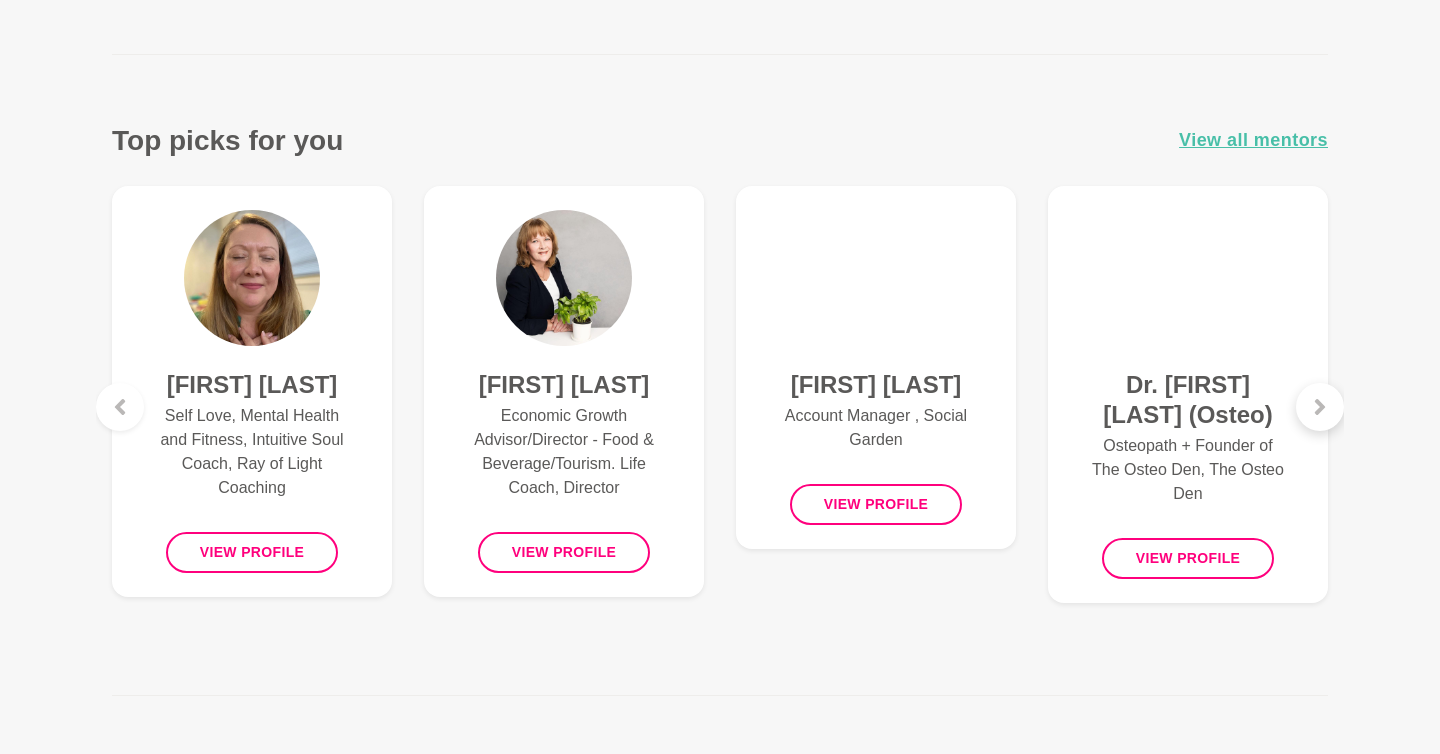 click at bounding box center (1320, 407) 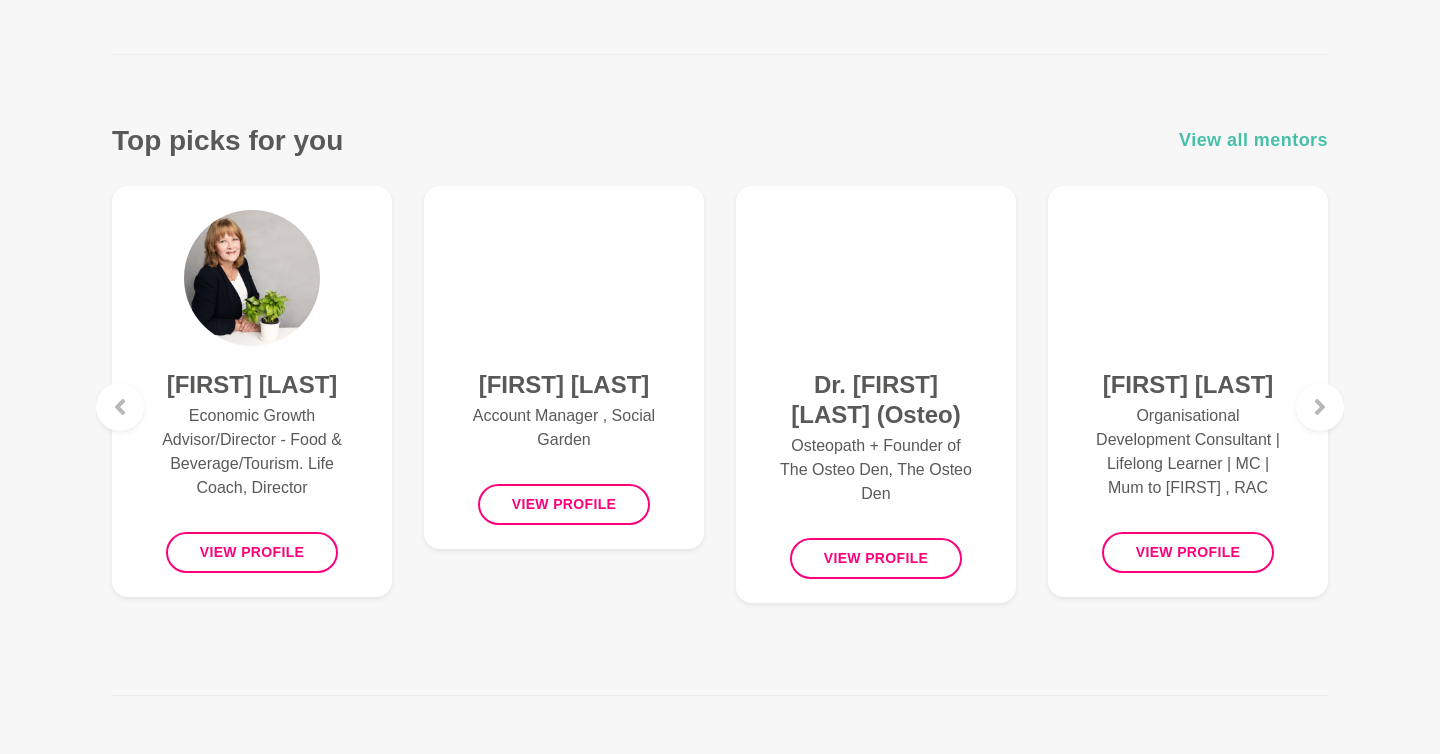 click on "View all mentors" at bounding box center [1253, 140] 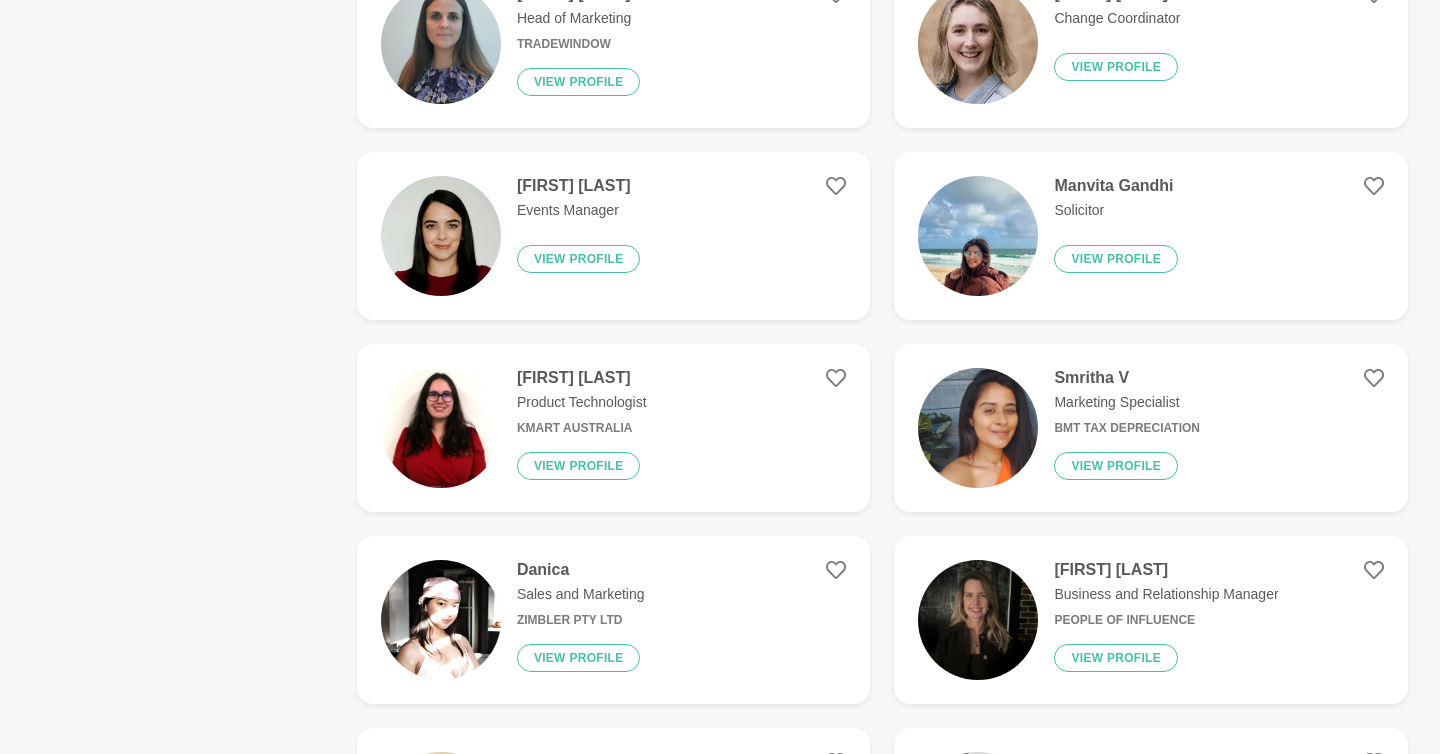 scroll, scrollTop: 753, scrollLeft: 0, axis: vertical 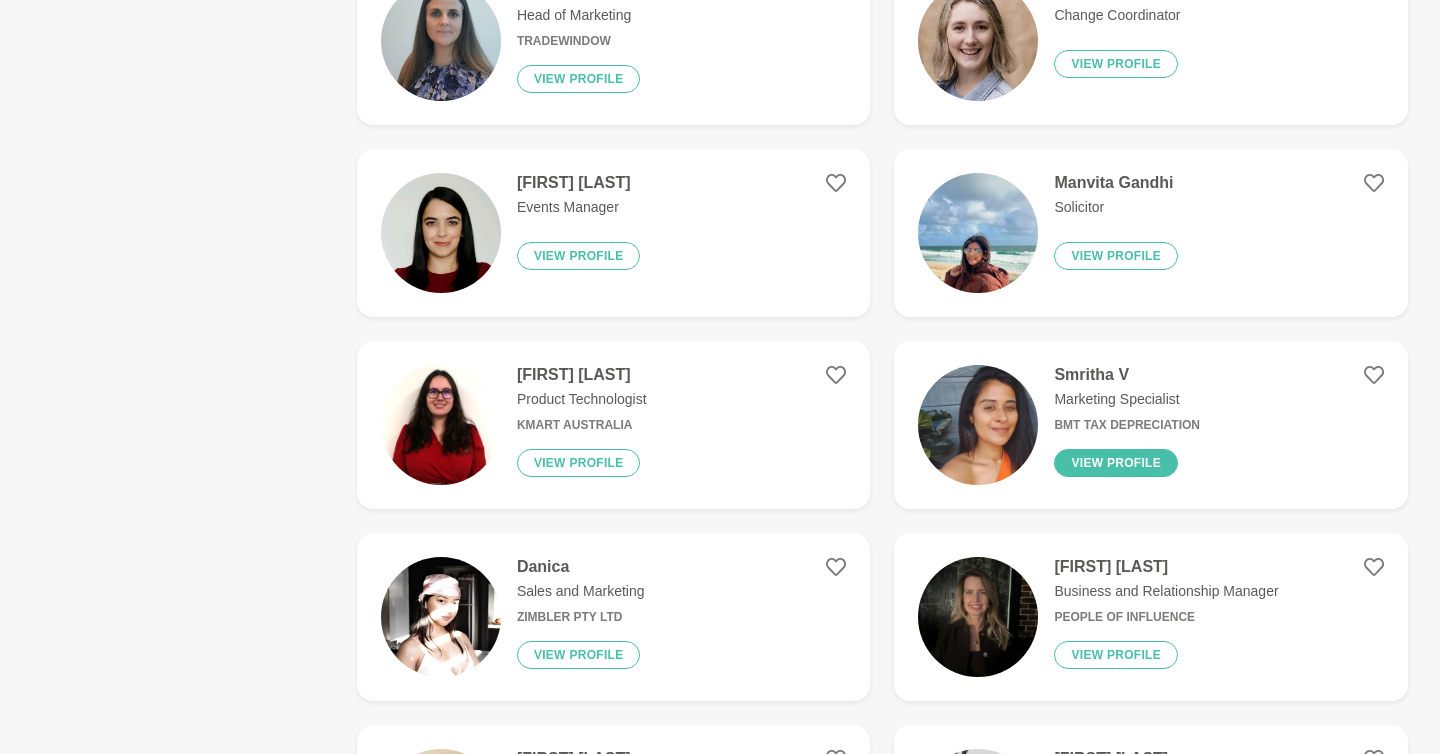 click on "View profile" at bounding box center [1116, 463] 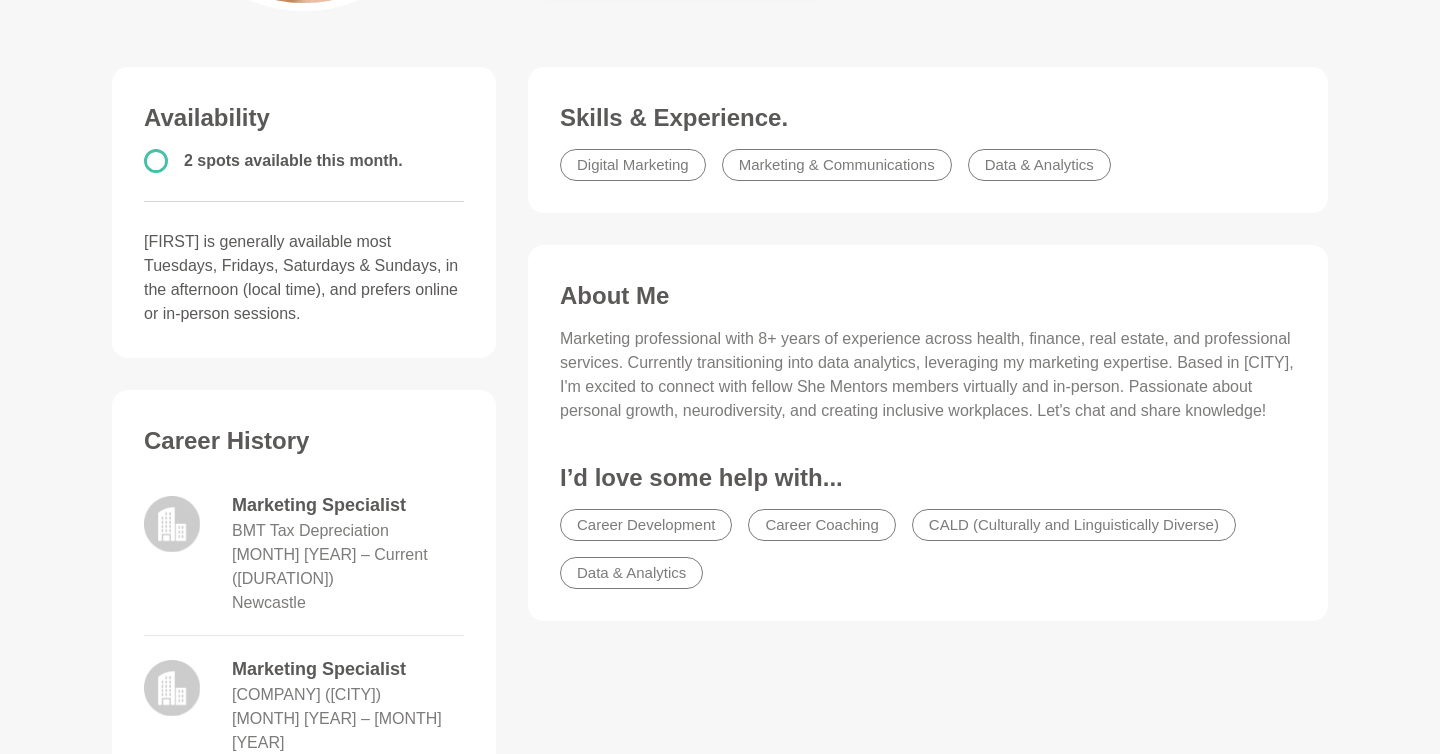 scroll, scrollTop: 474, scrollLeft: 0, axis: vertical 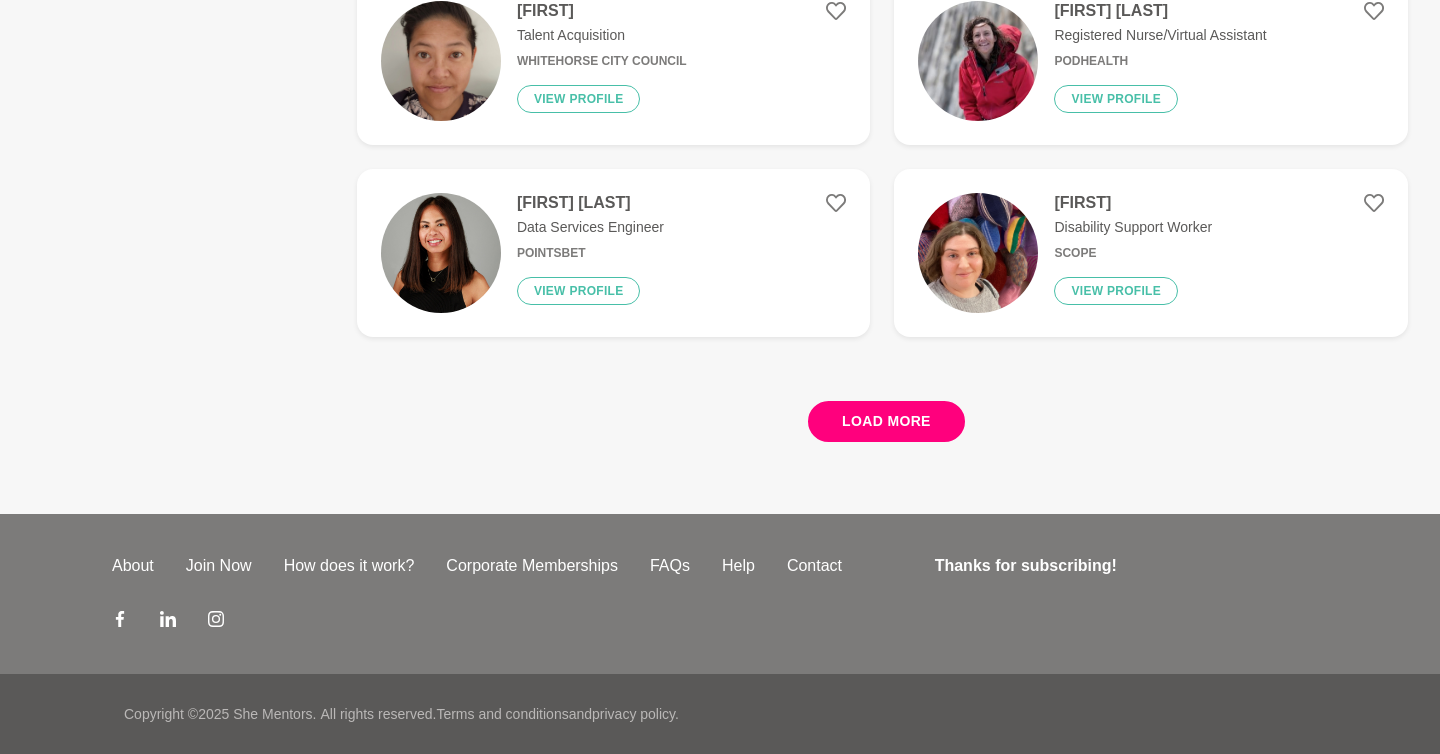 click on "Load more" at bounding box center [882, 413] 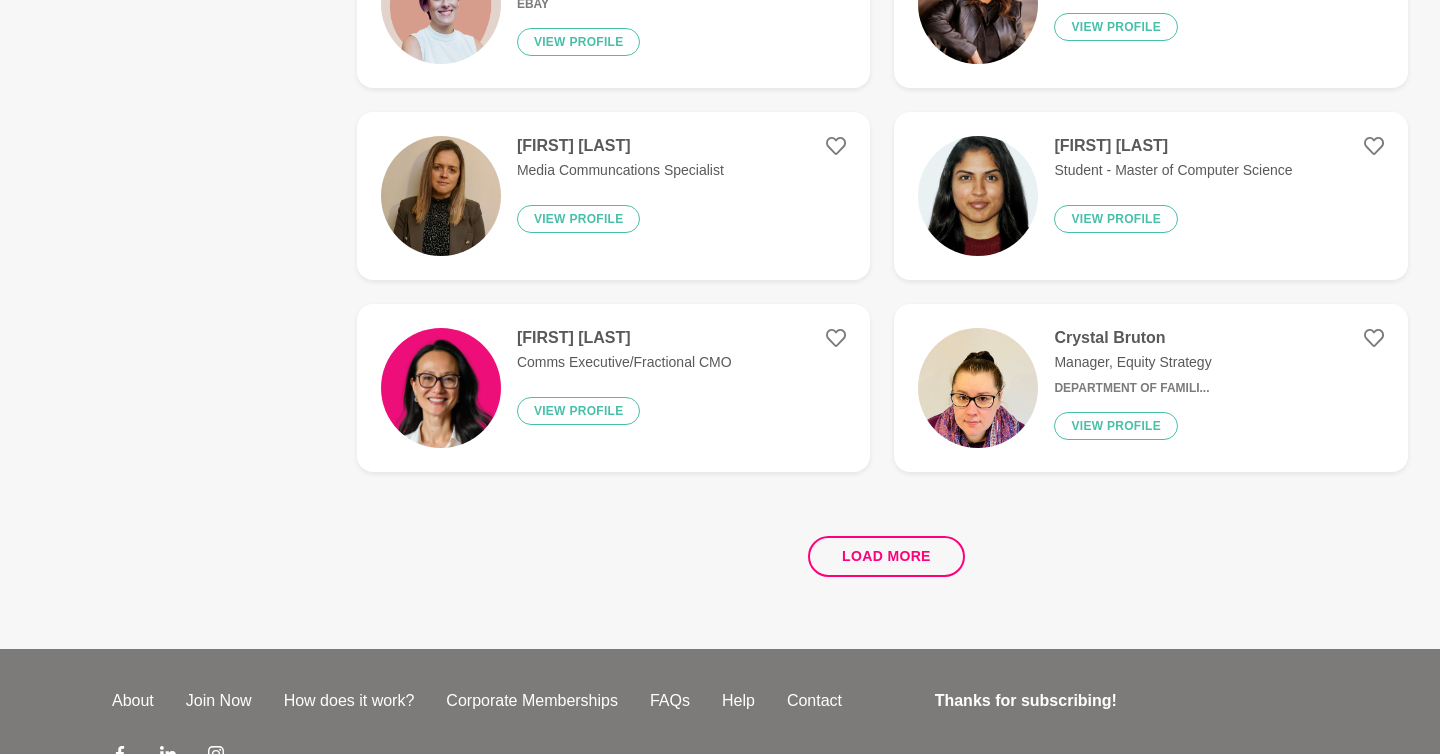 scroll, scrollTop: 7602, scrollLeft: 0, axis: vertical 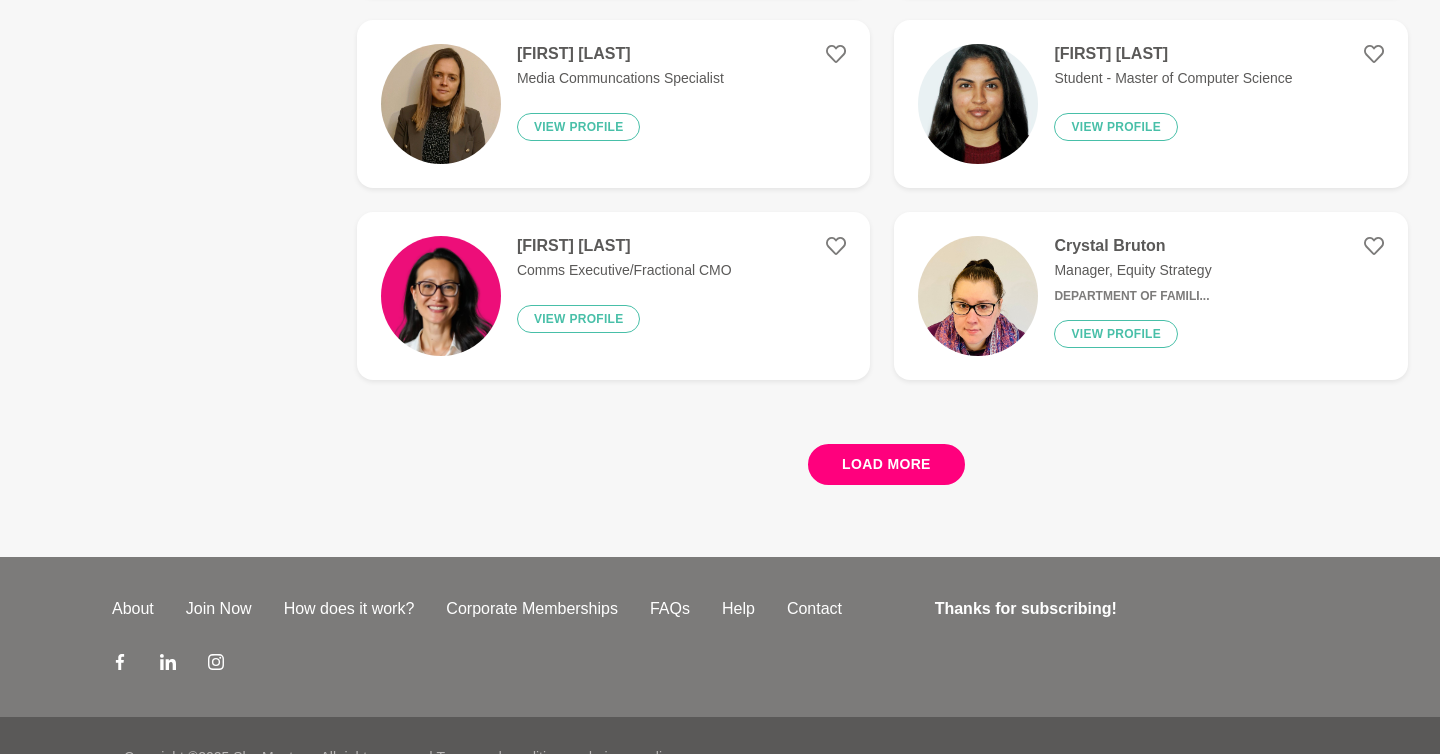 click on "Load more" at bounding box center (886, 464) 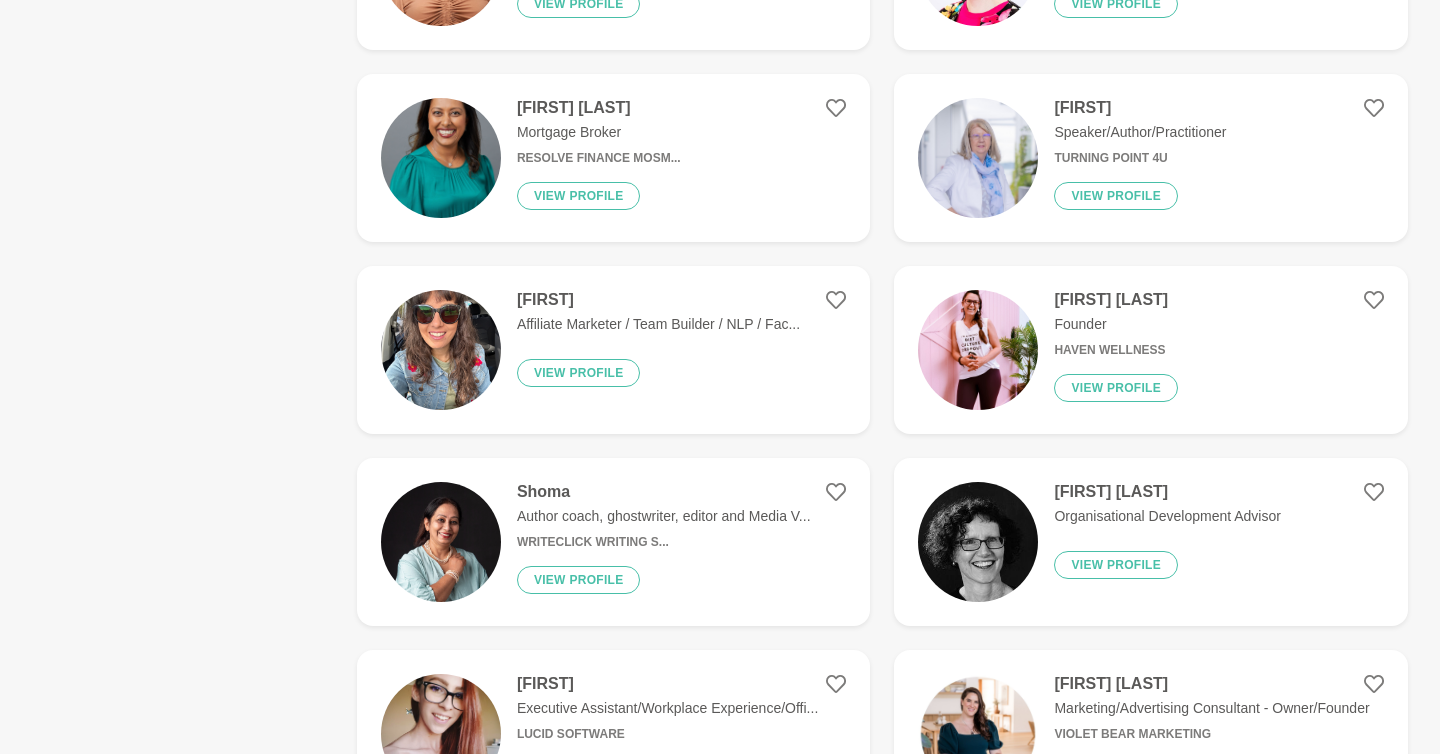 scroll, scrollTop: 11485, scrollLeft: 0, axis: vertical 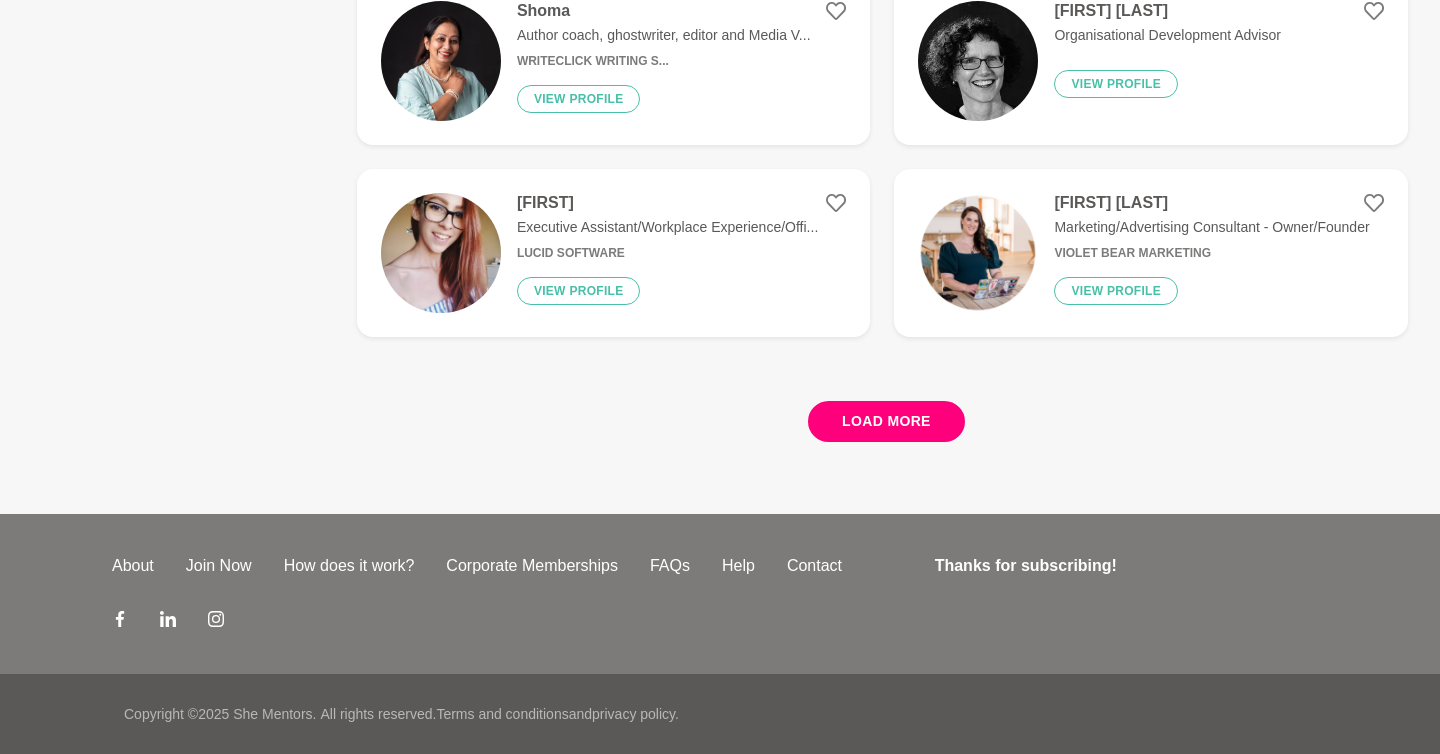 click on "Load more" at bounding box center (886, 421) 